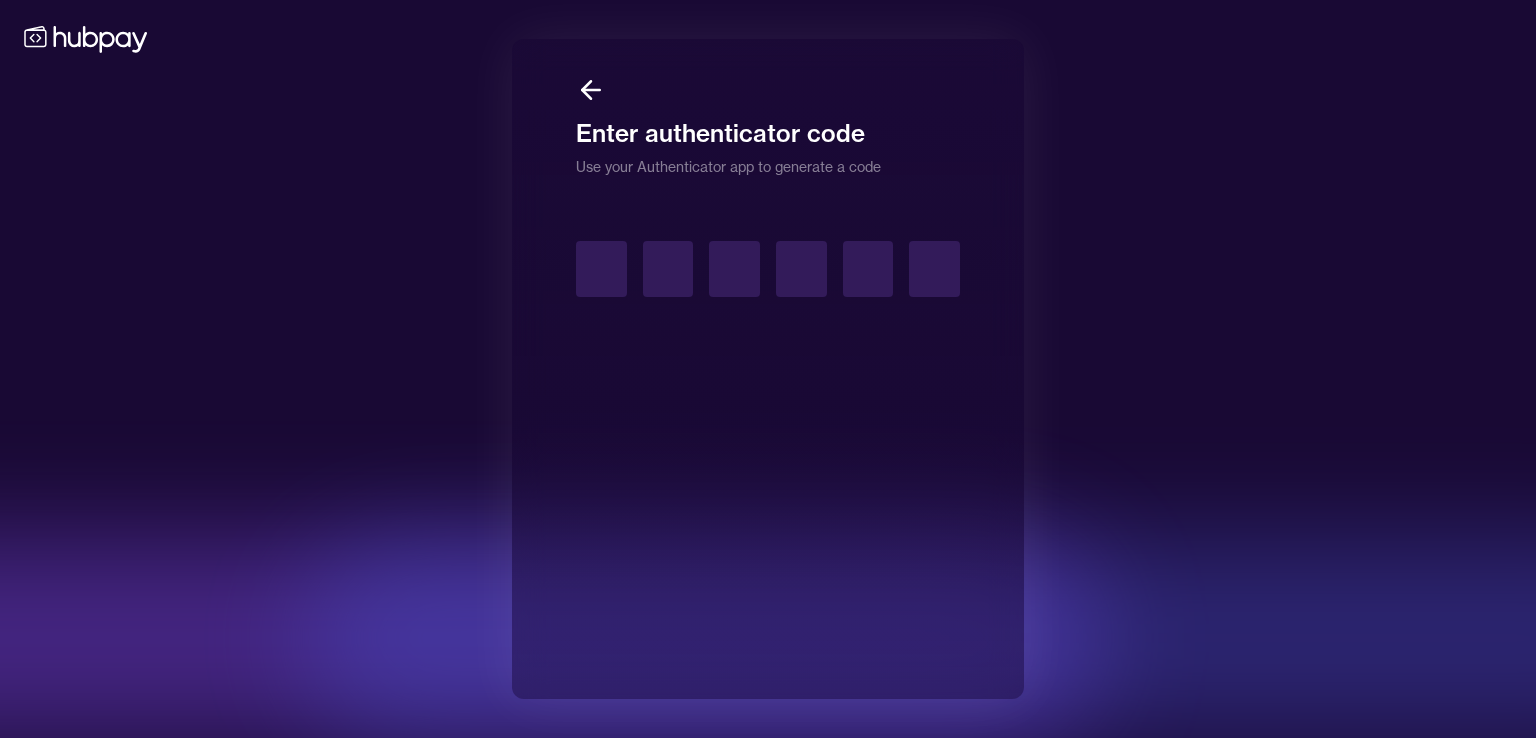 scroll, scrollTop: 0, scrollLeft: 0, axis: both 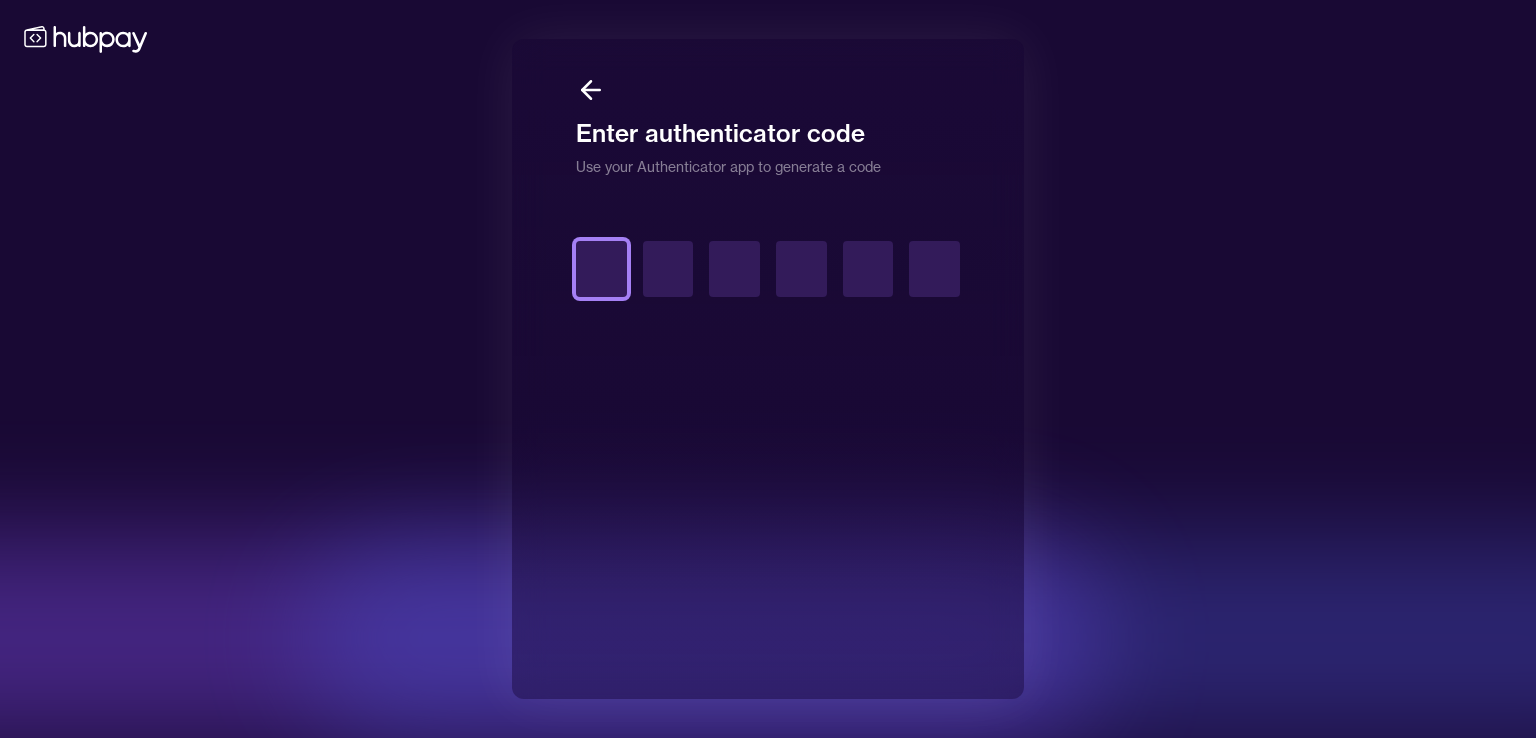 click at bounding box center [601, 269] 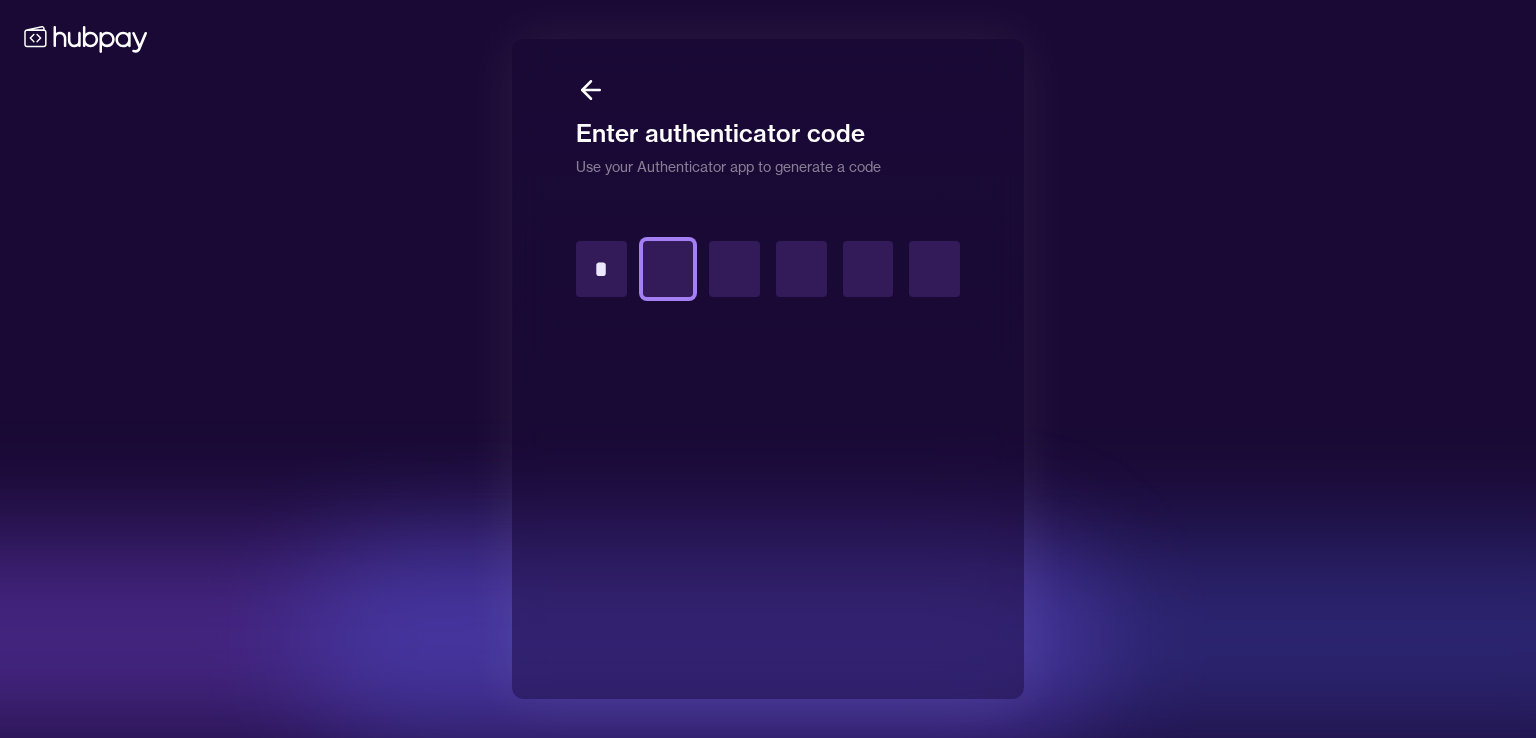type on "*" 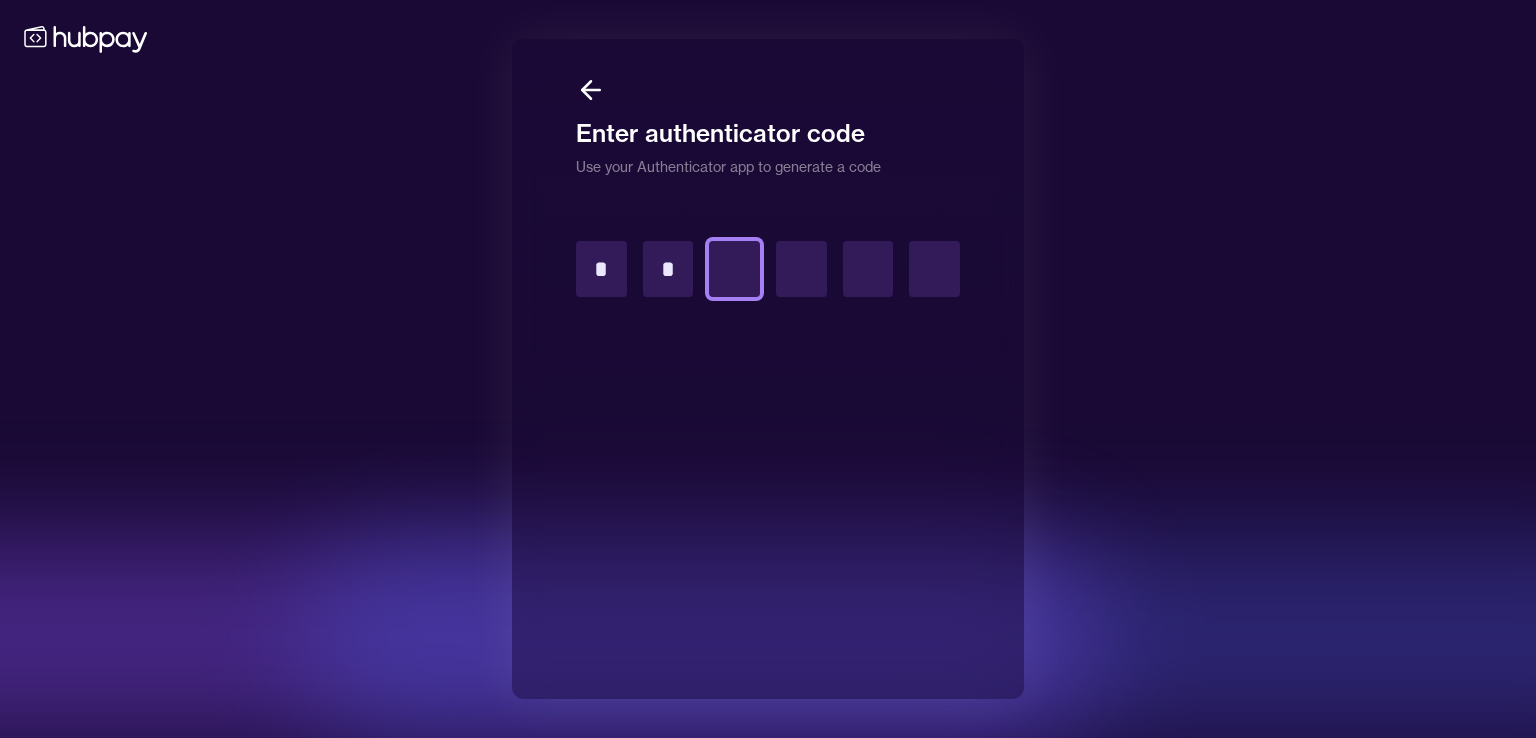 type on "*" 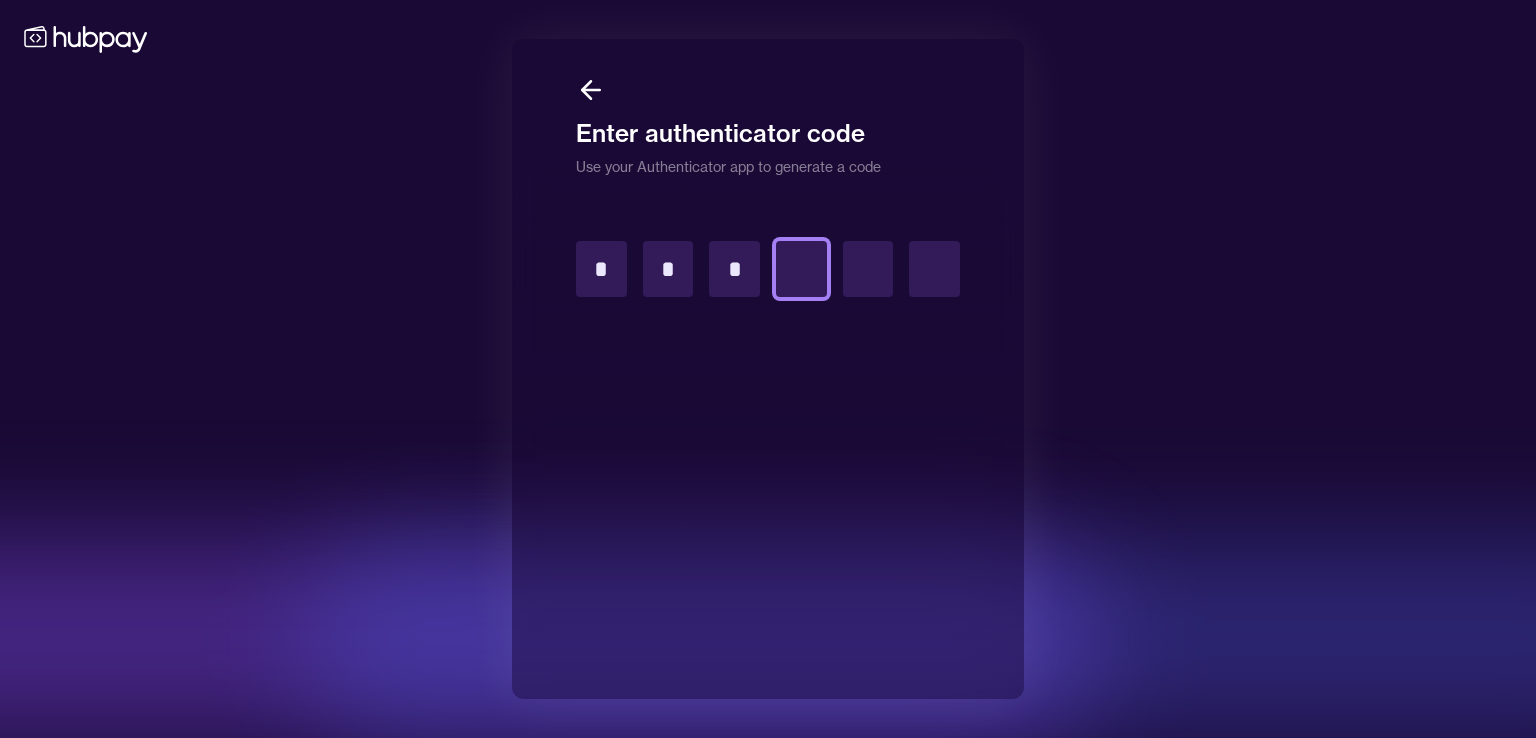 type on "*" 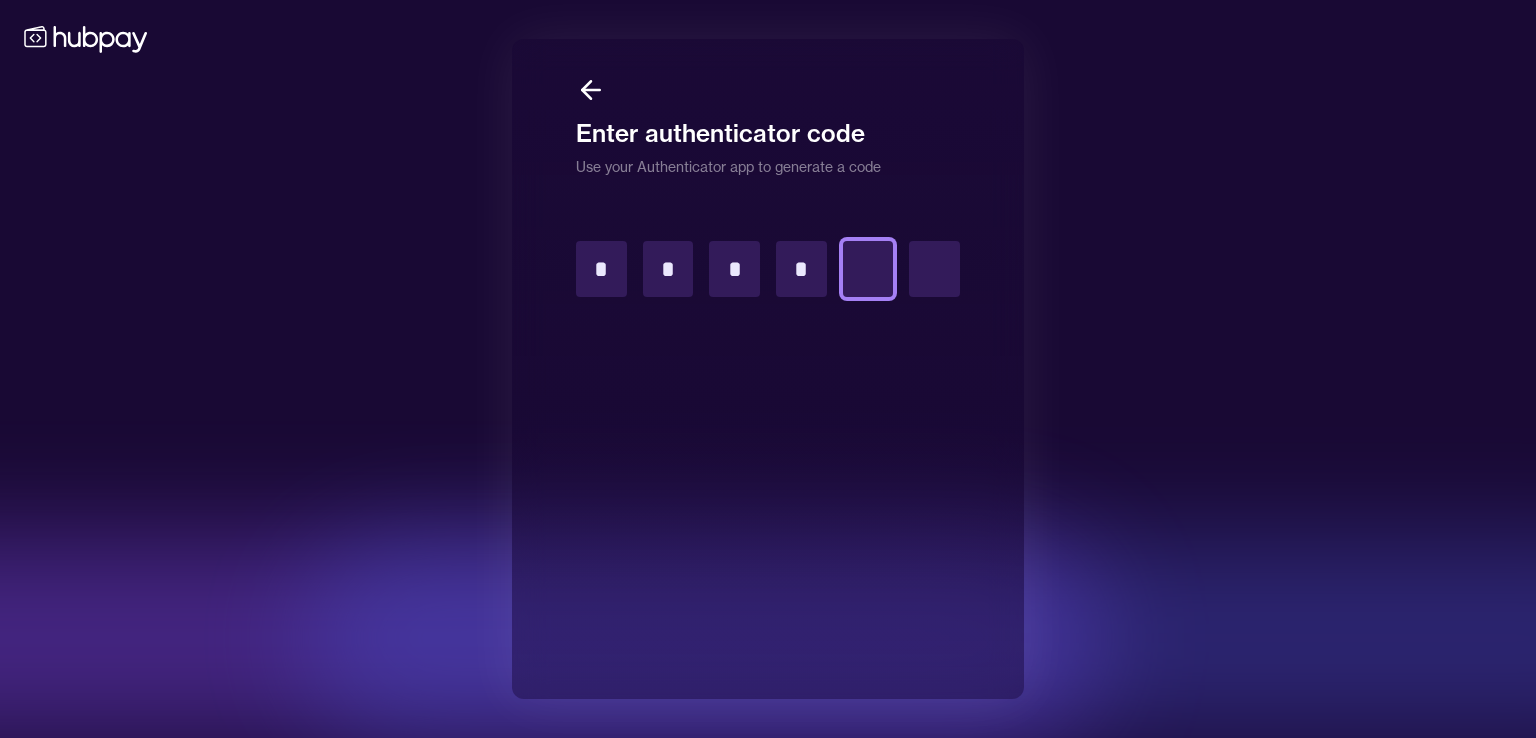 type on "*" 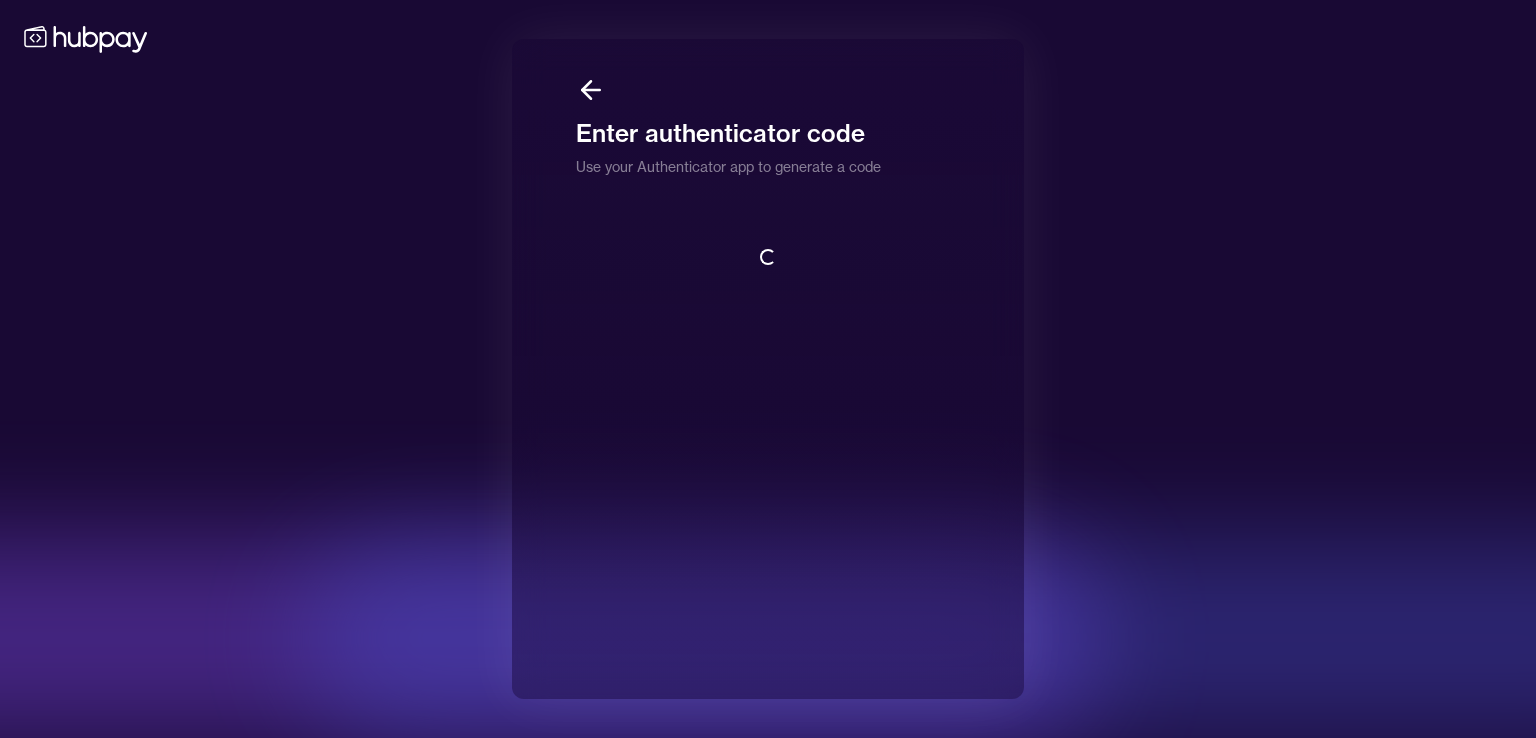 scroll, scrollTop: 0, scrollLeft: 0, axis: both 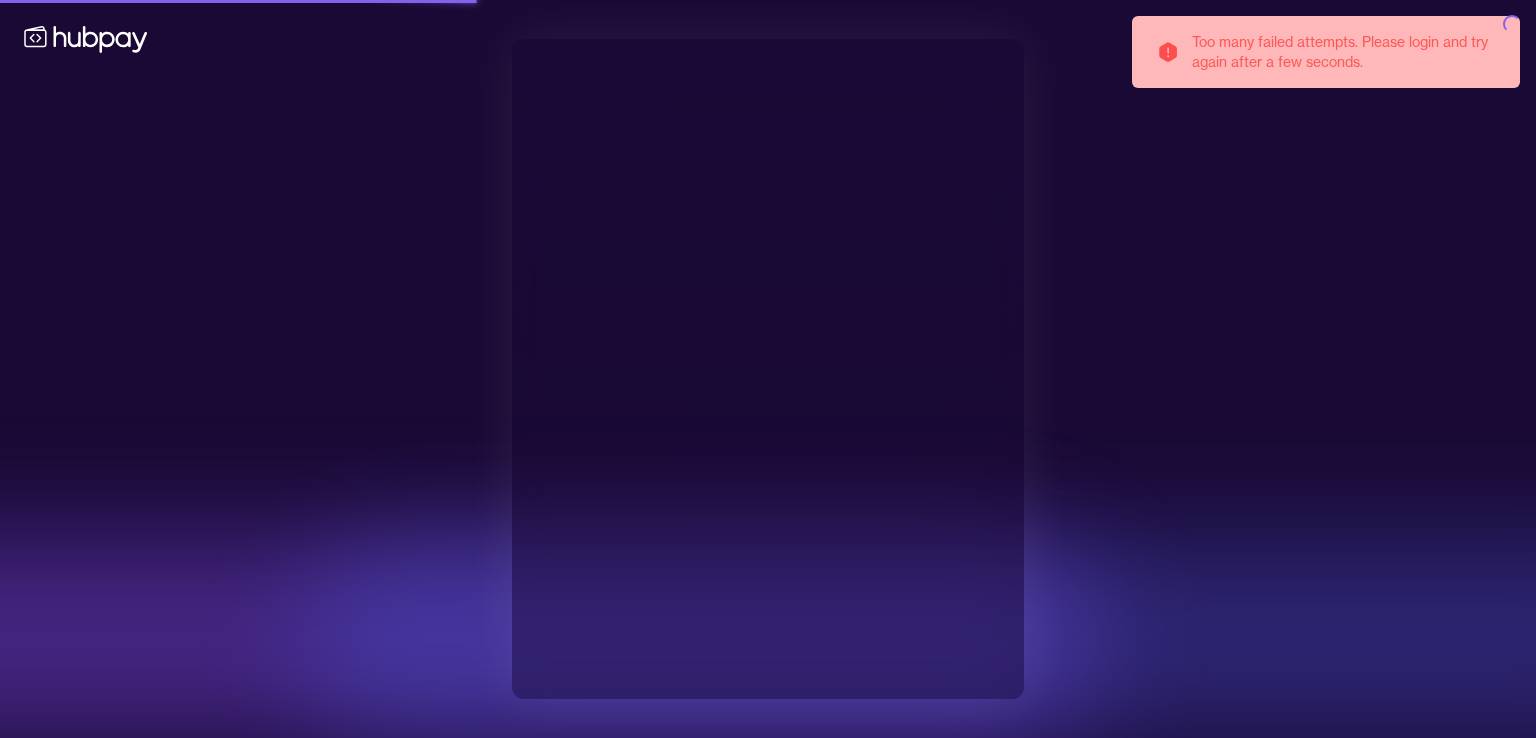 type on "**********" 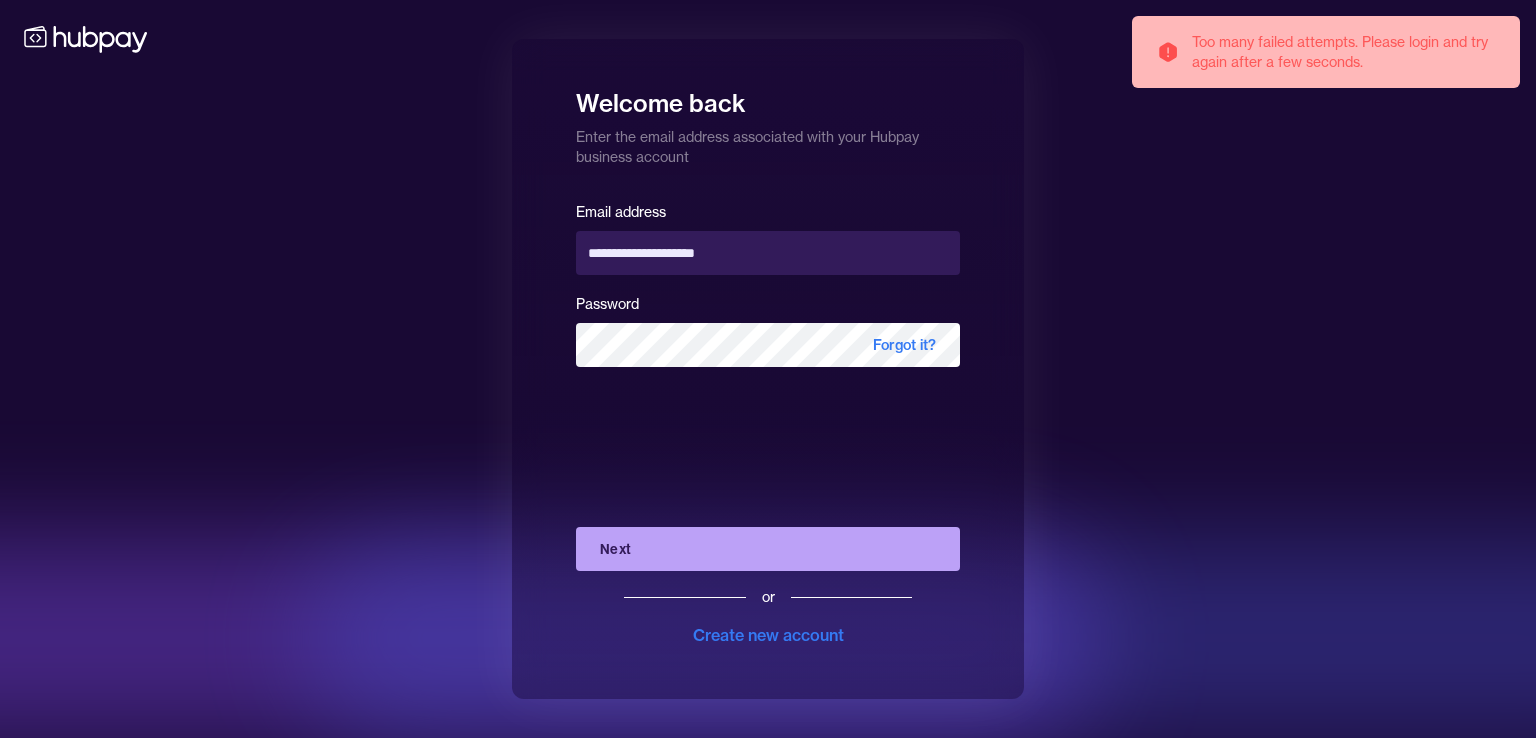 click on "Next" at bounding box center [768, 549] 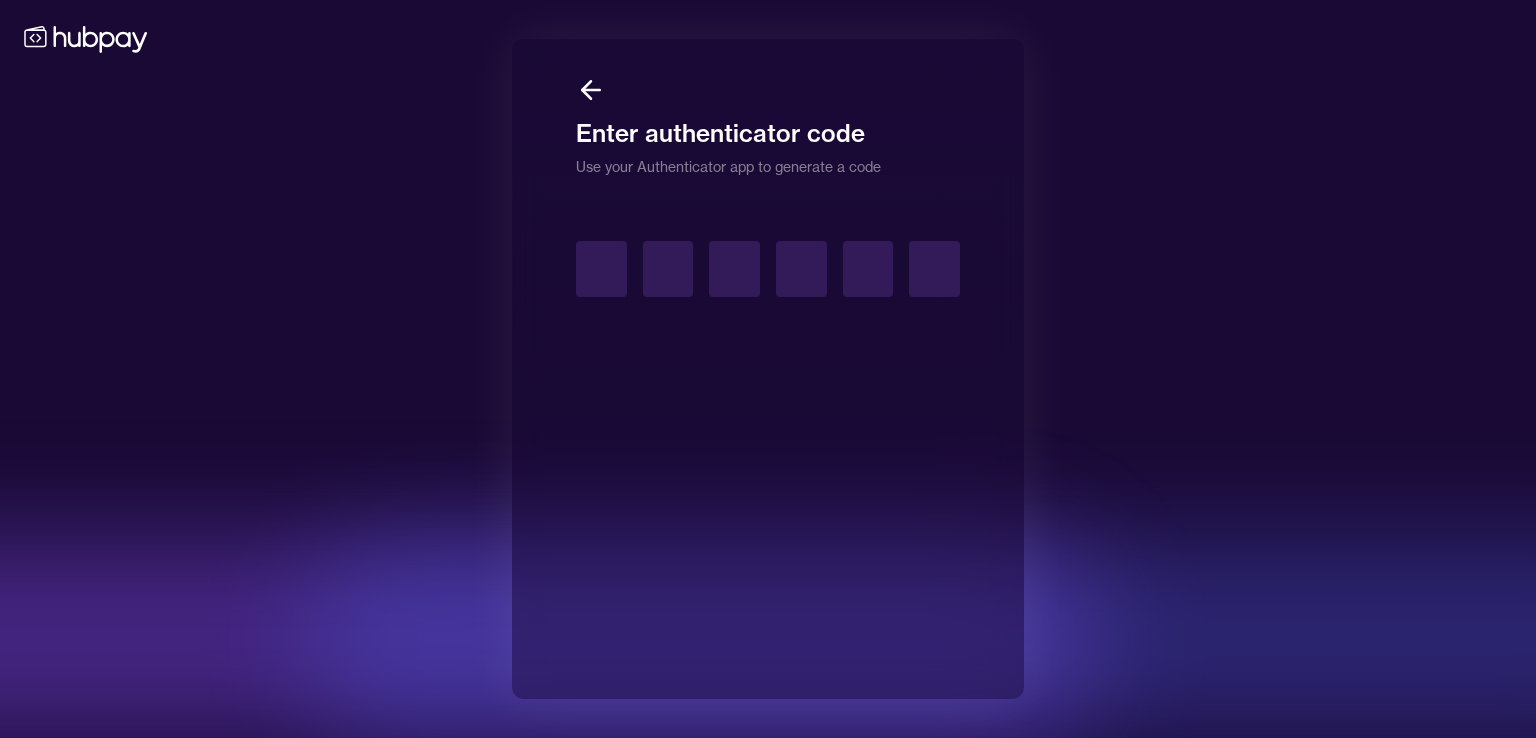 click at bounding box center (601, 269) 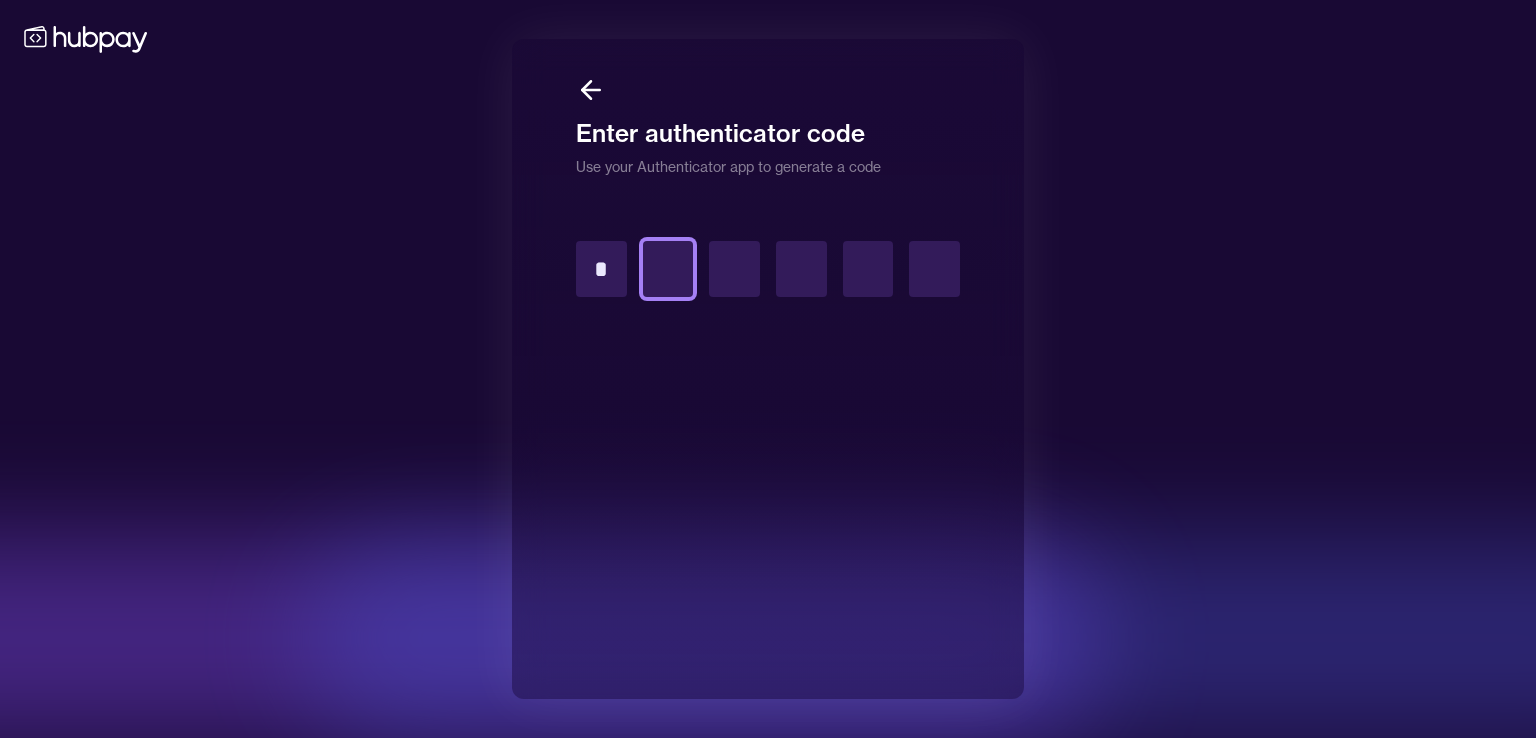 type on "*" 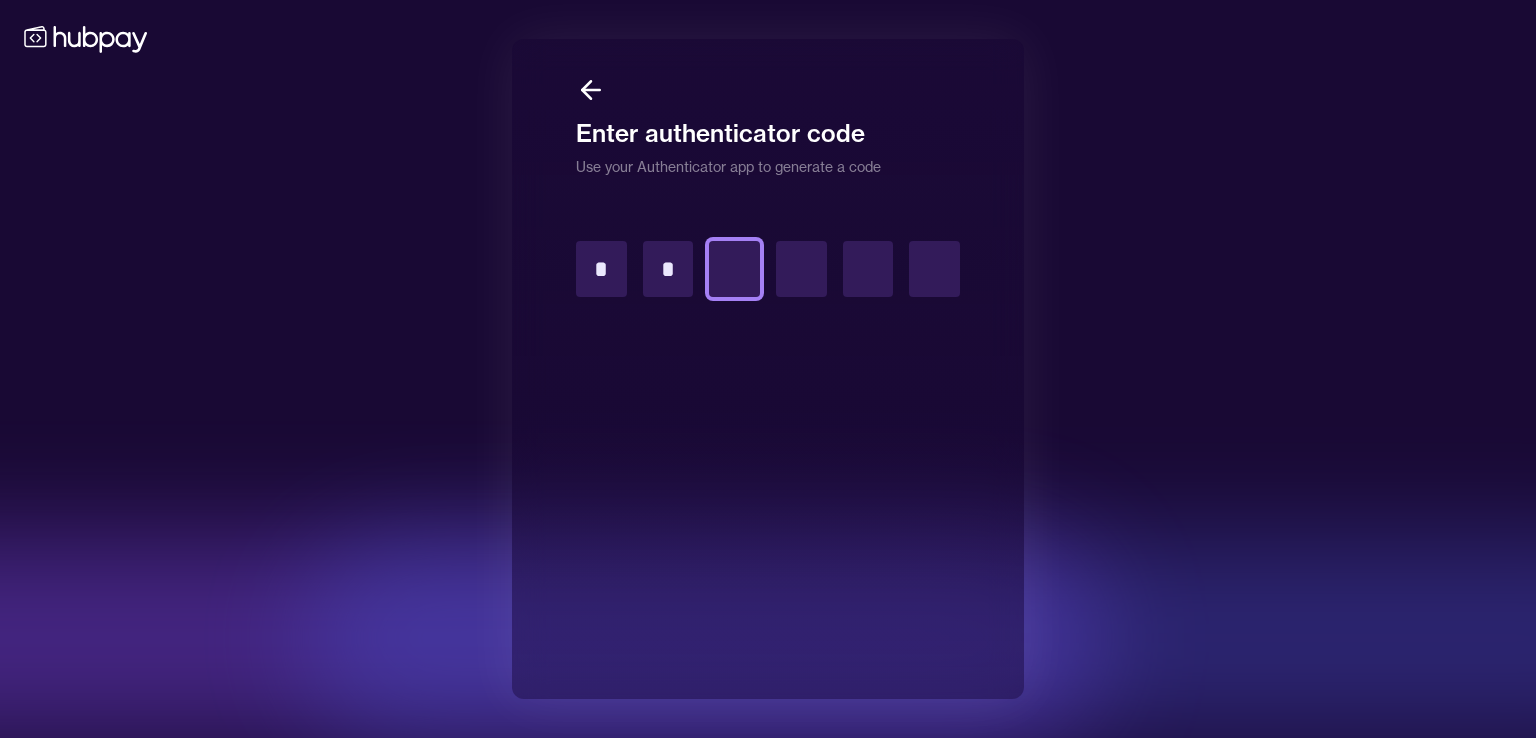 type on "*" 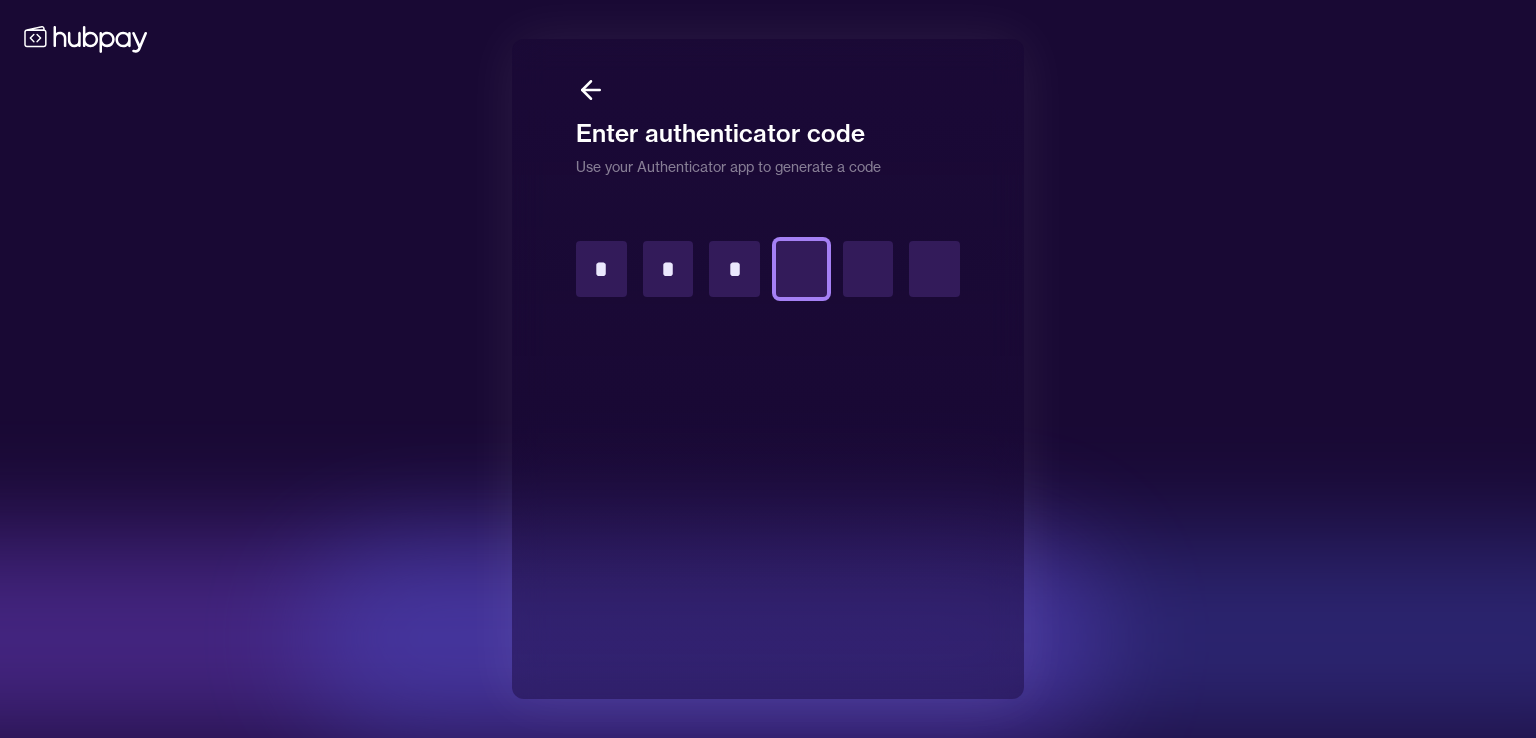 type on "*" 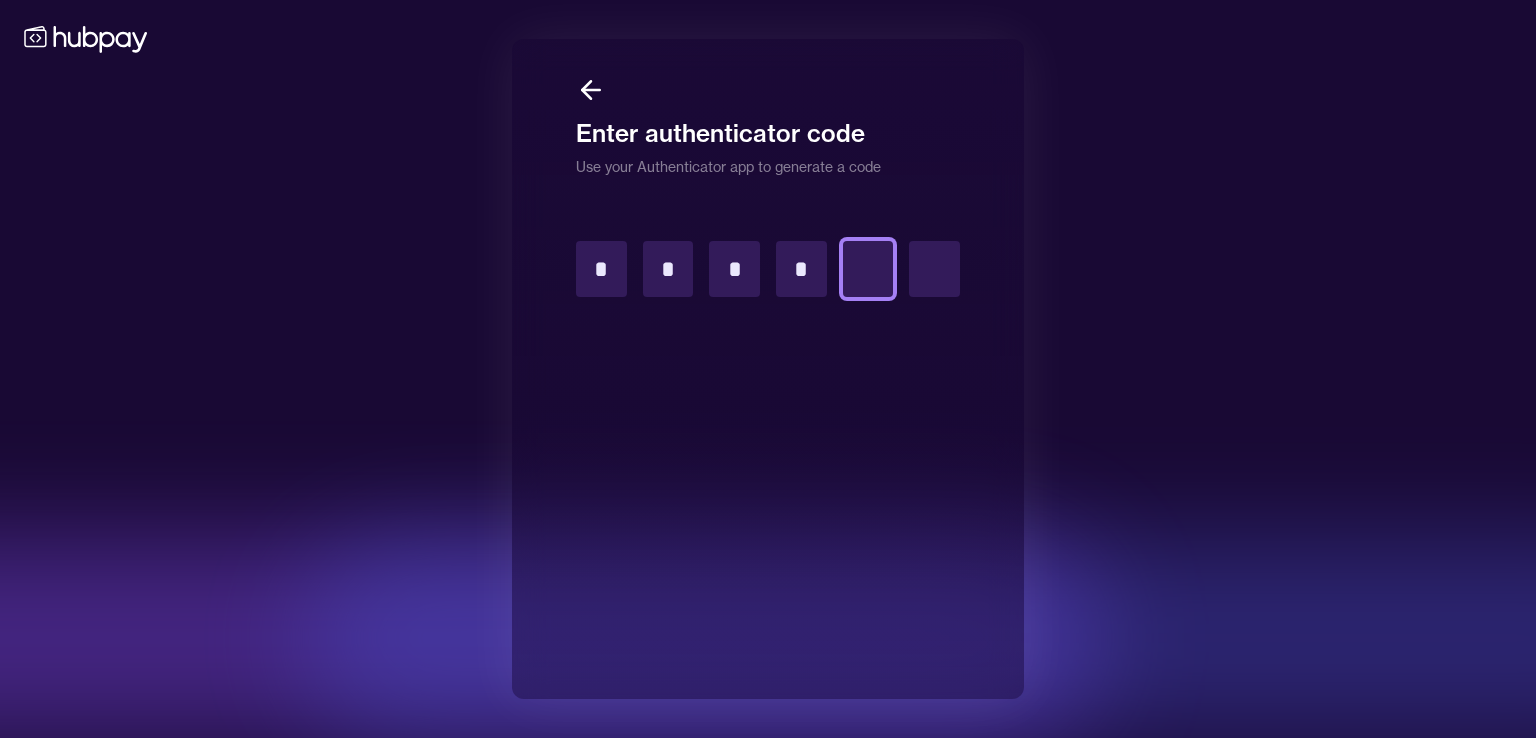 type on "*" 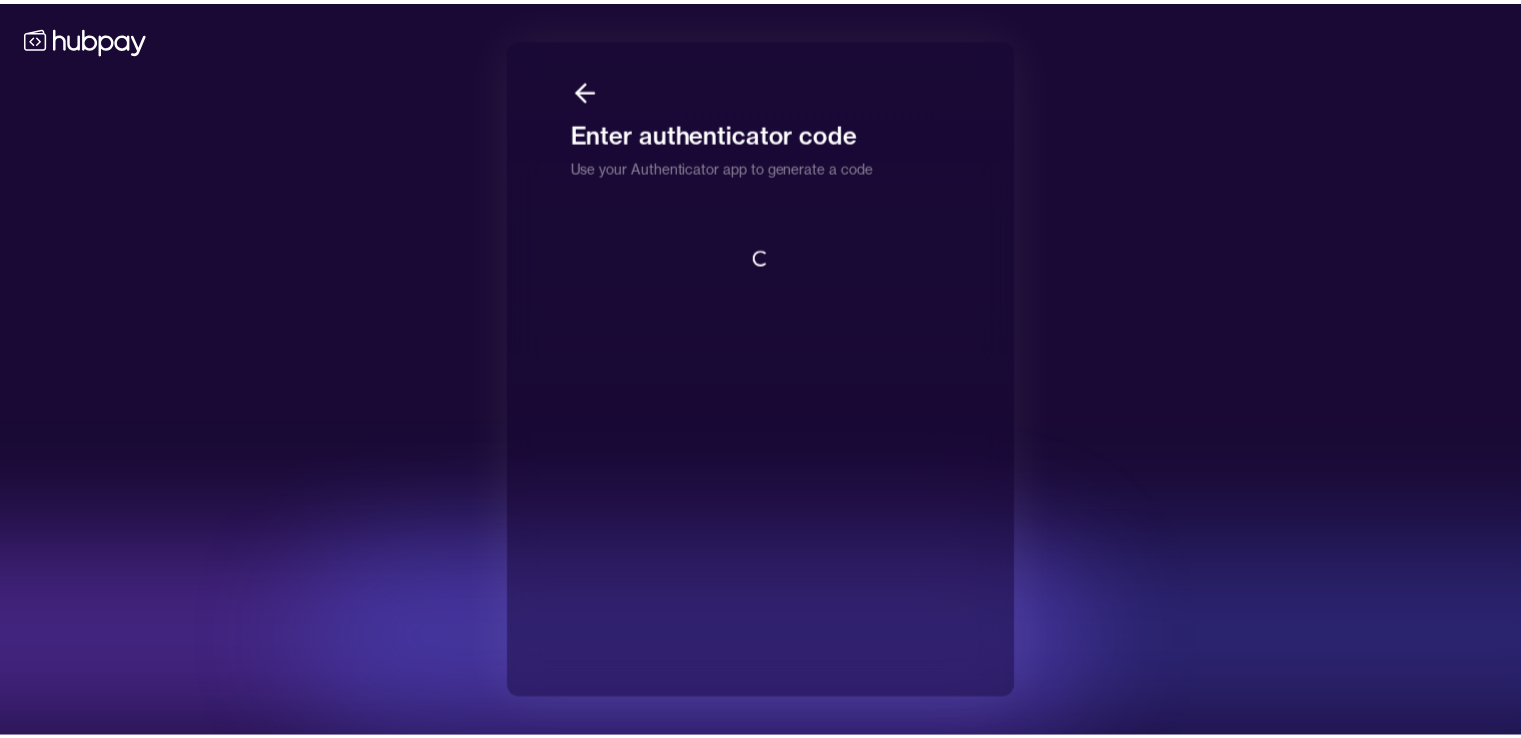 scroll, scrollTop: 0, scrollLeft: 0, axis: both 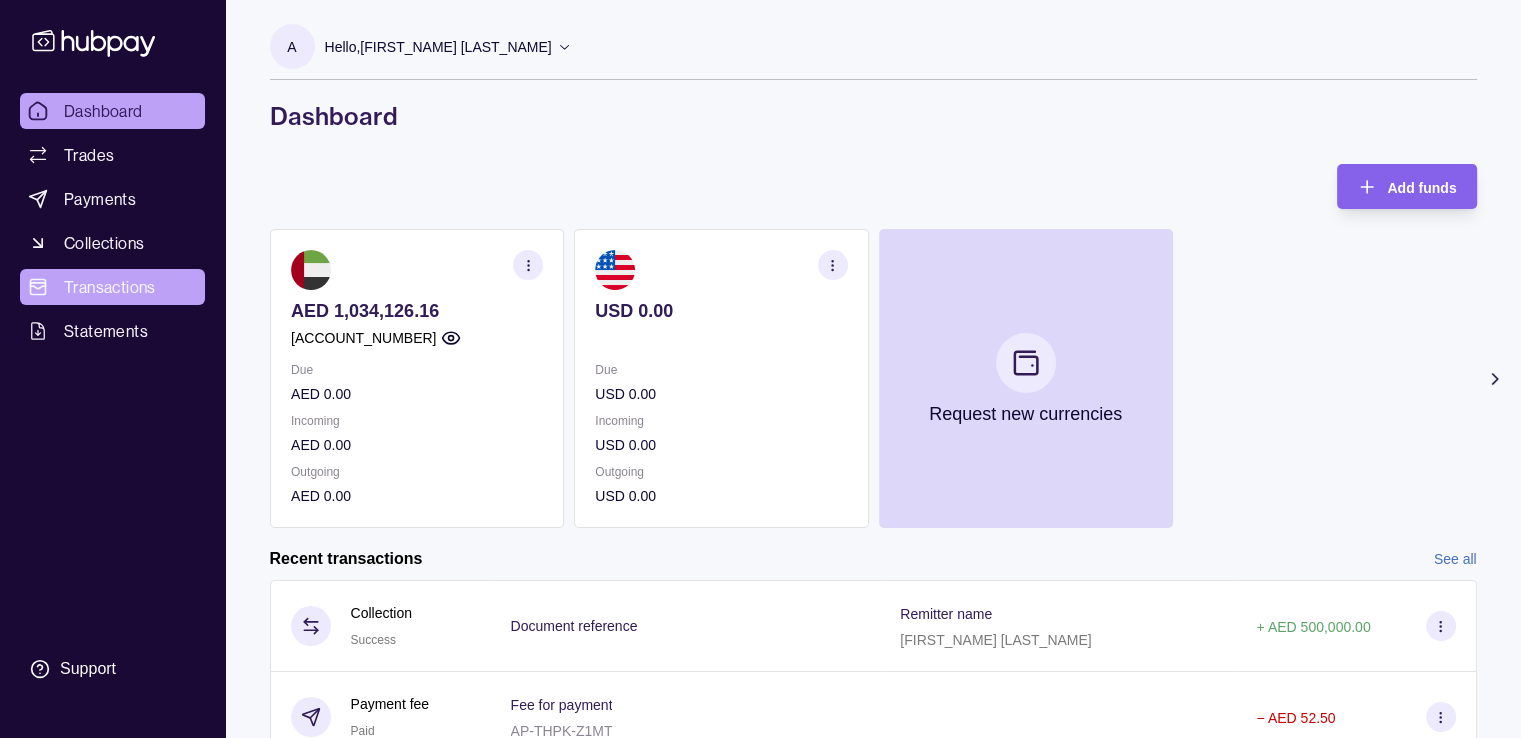 click on "Transactions" at bounding box center (110, 287) 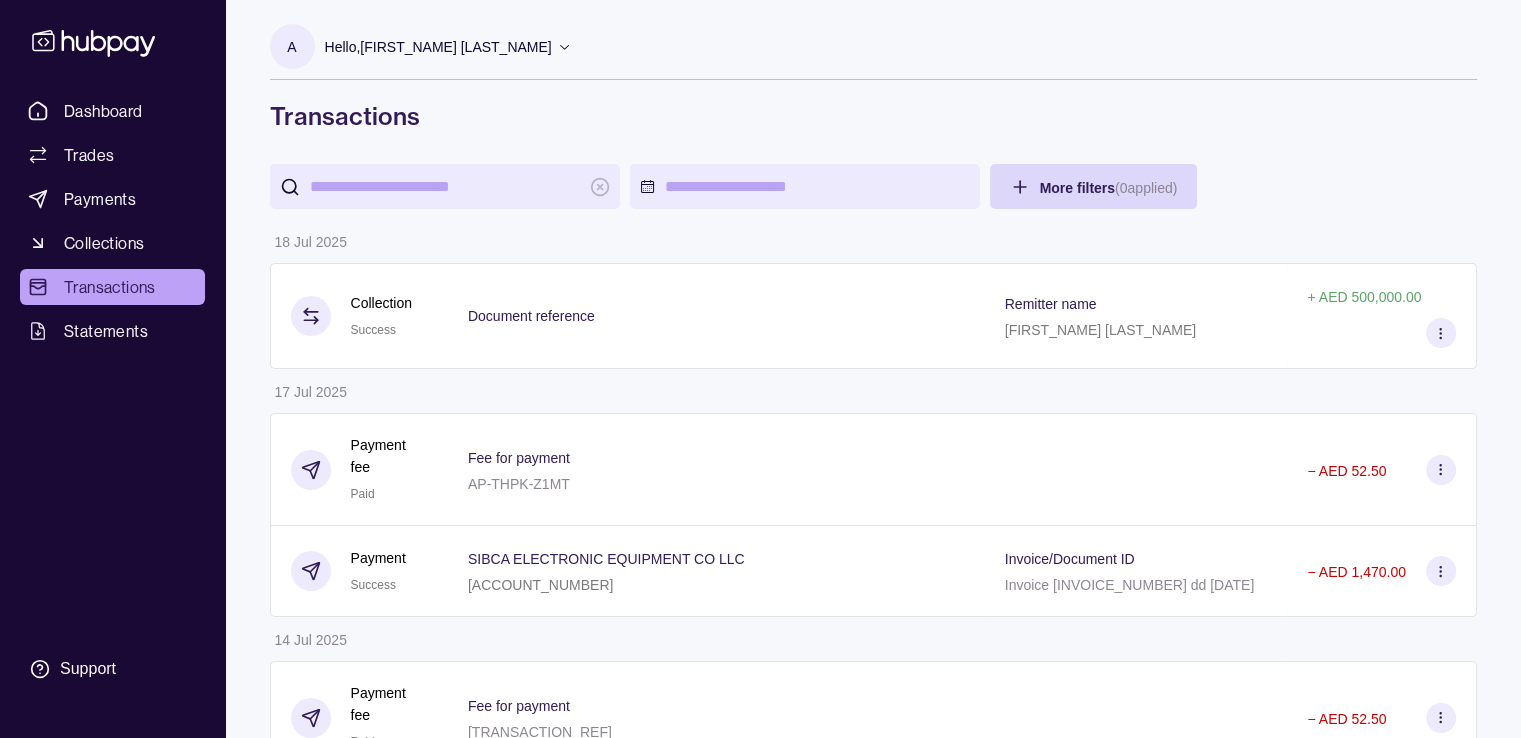 scroll, scrollTop: 100, scrollLeft: 0, axis: vertical 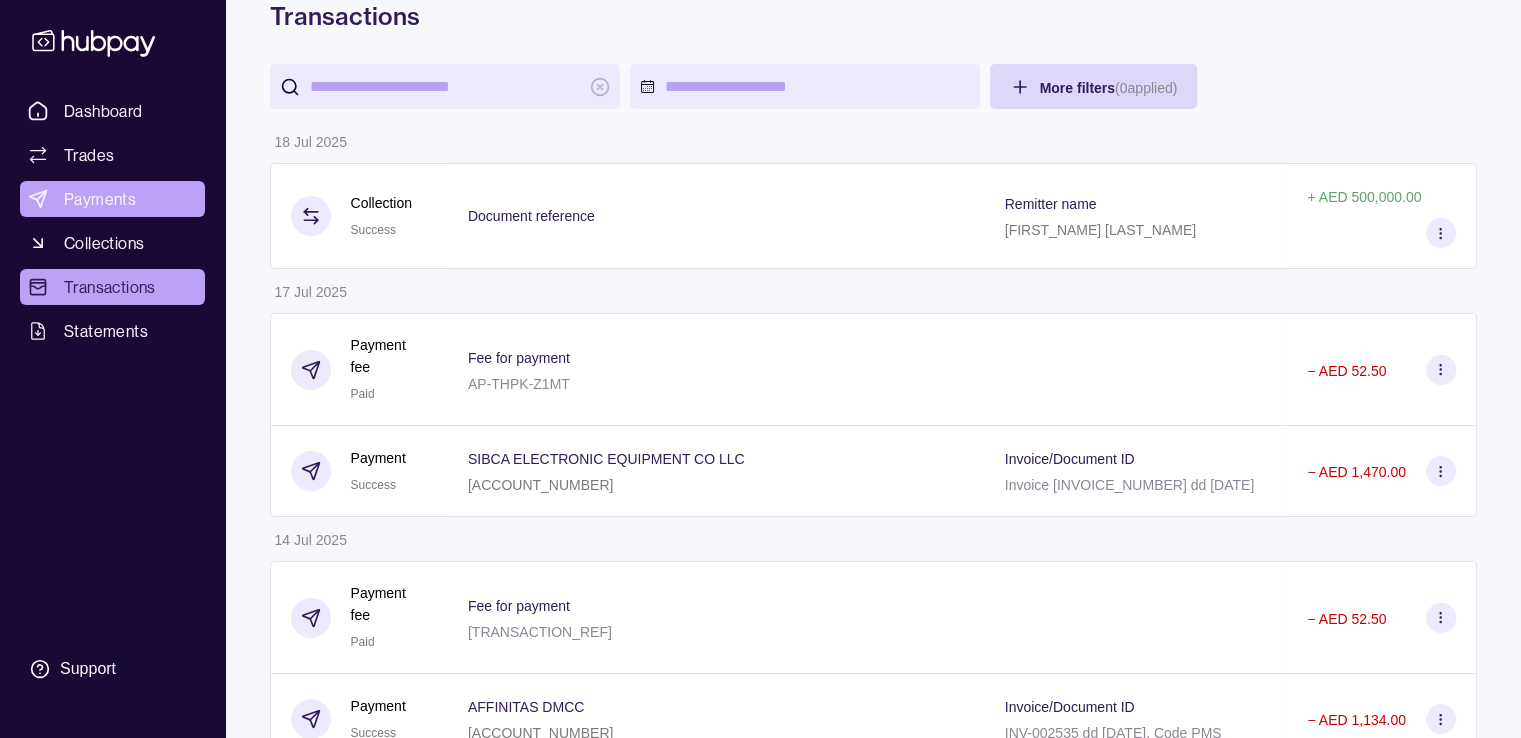 click on "Payments" at bounding box center [100, 199] 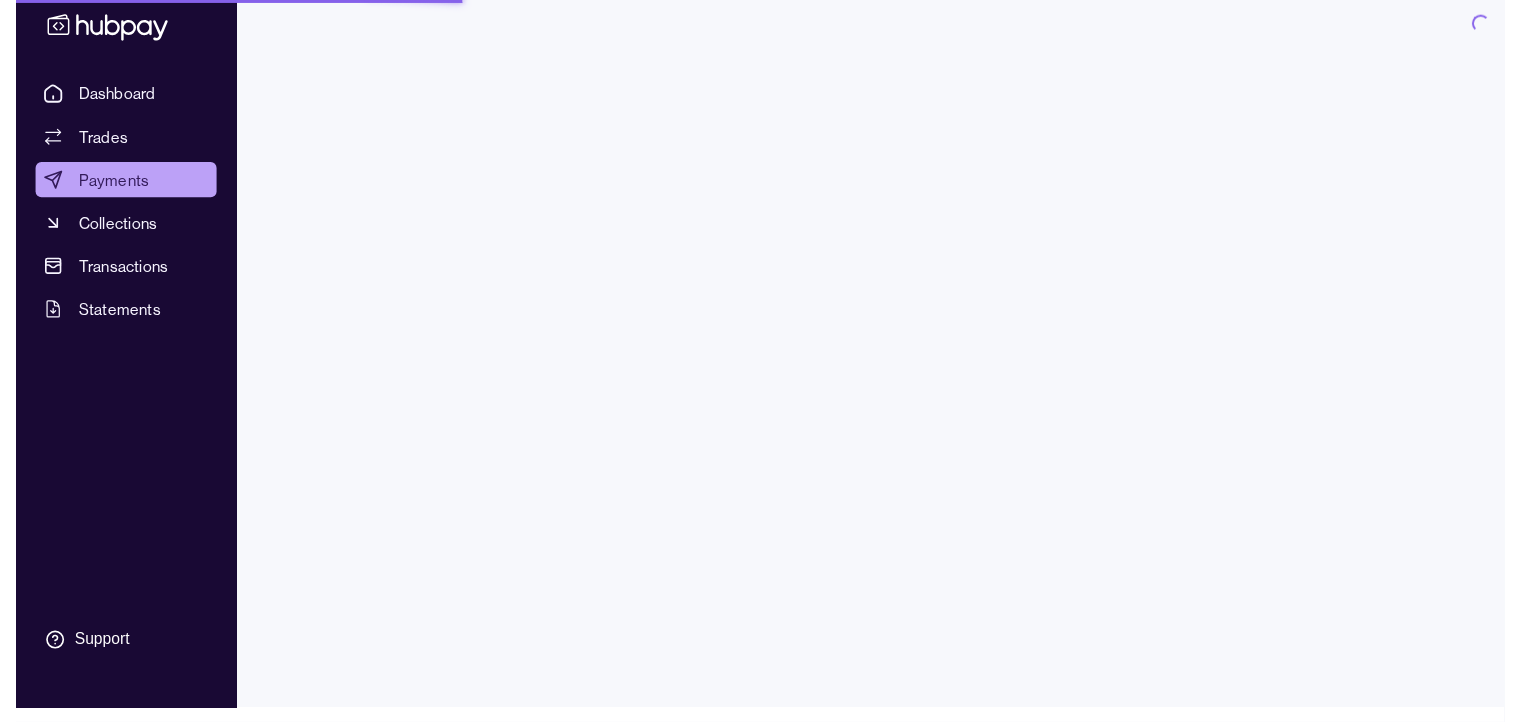 scroll, scrollTop: 0, scrollLeft: 0, axis: both 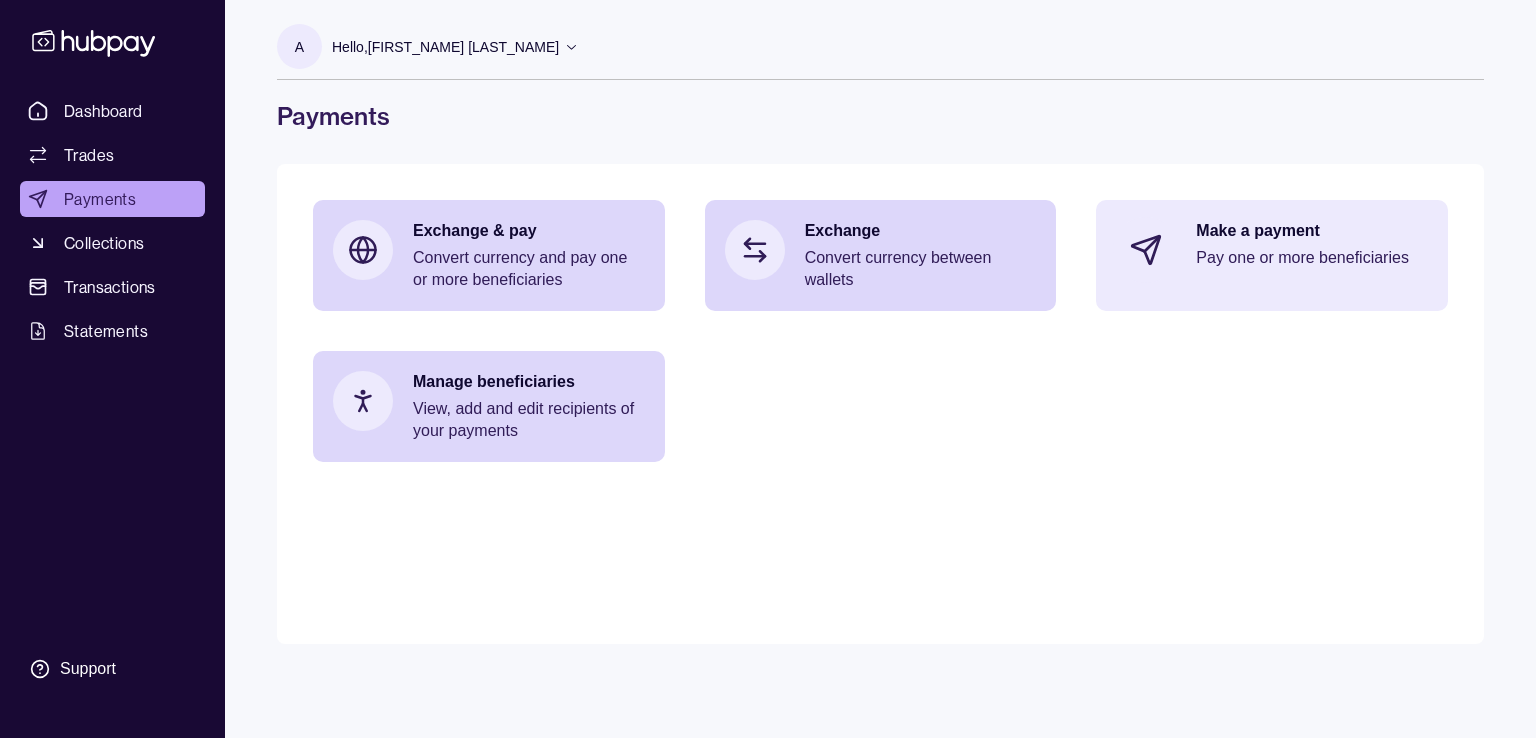 click on "Make a payment Pay one or more beneficiaries" at bounding box center (1312, 250) 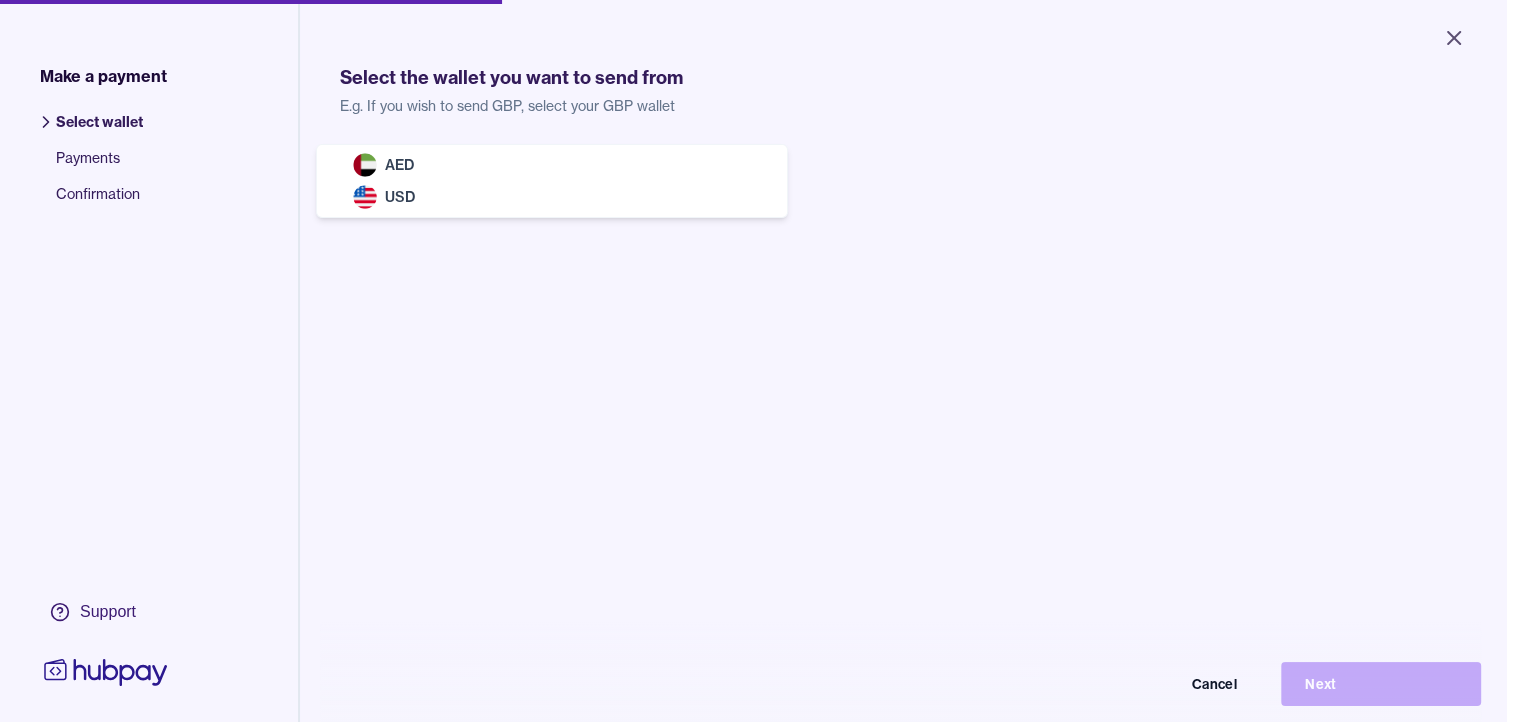 click on "Close Make a payment Select wallet Payments Confirmation Support Select the wallet you want to send from E.g. If you wish to send GBP, select your GBP wallet Select wallet Cancel Next Make a payment | Hubpay AED USD" at bounding box center [753, 361] 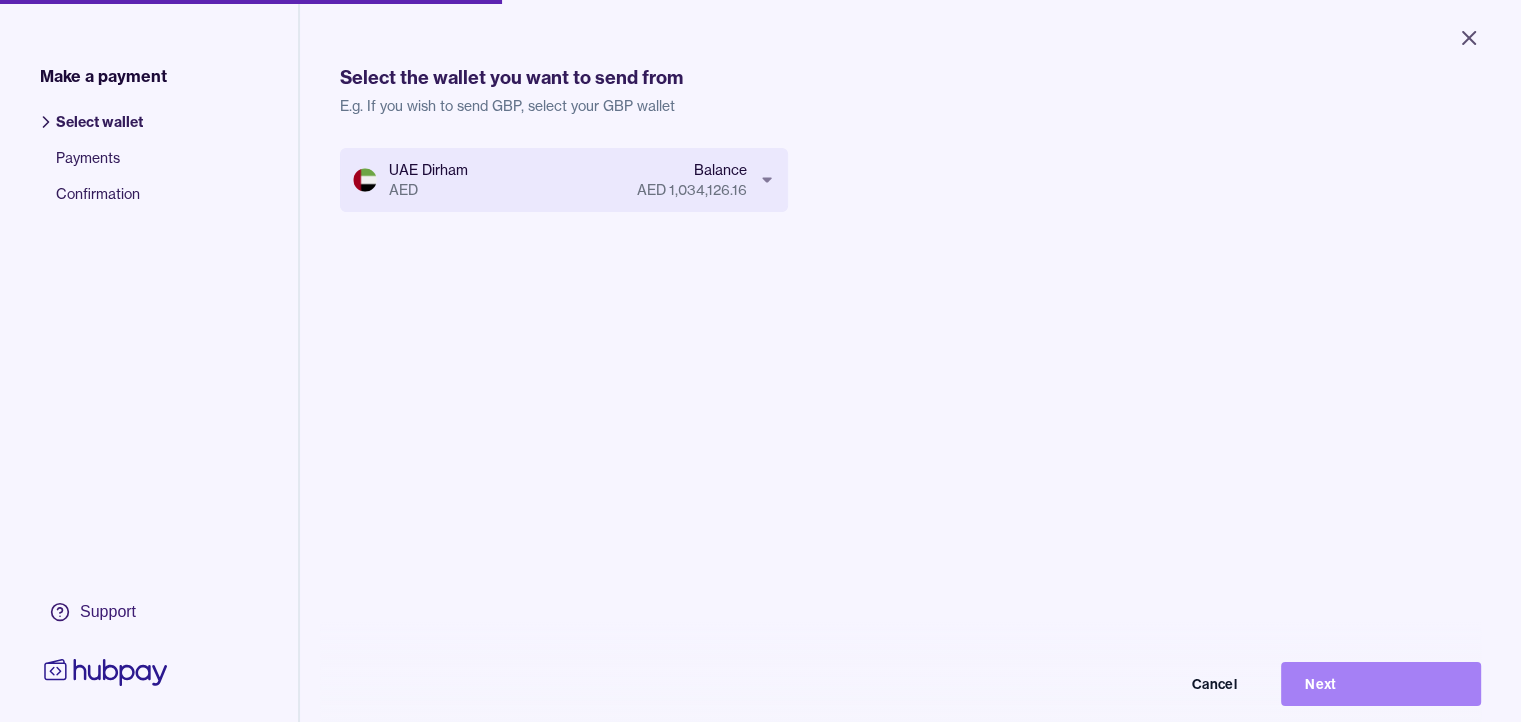 click on "Next" at bounding box center [1381, 684] 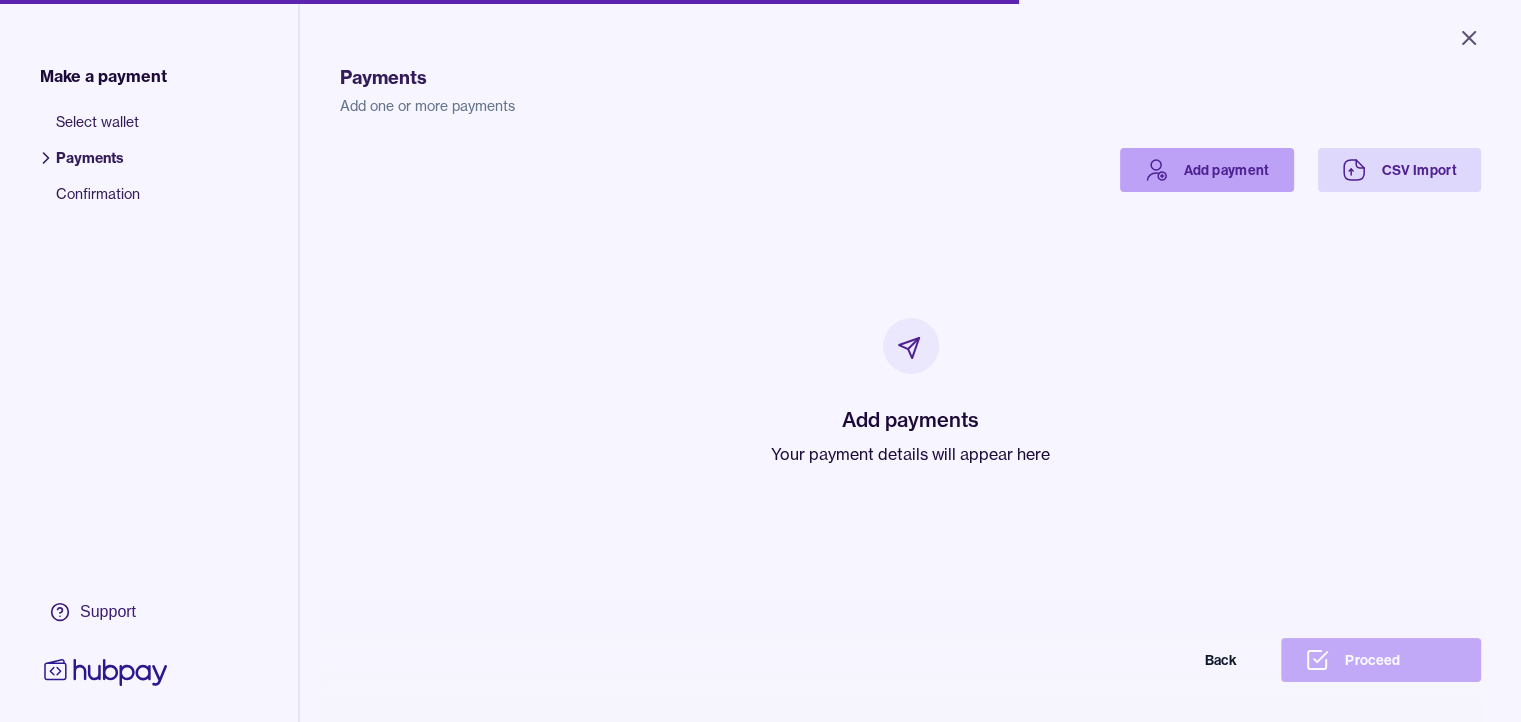 click on "Add payment" at bounding box center [1207, 170] 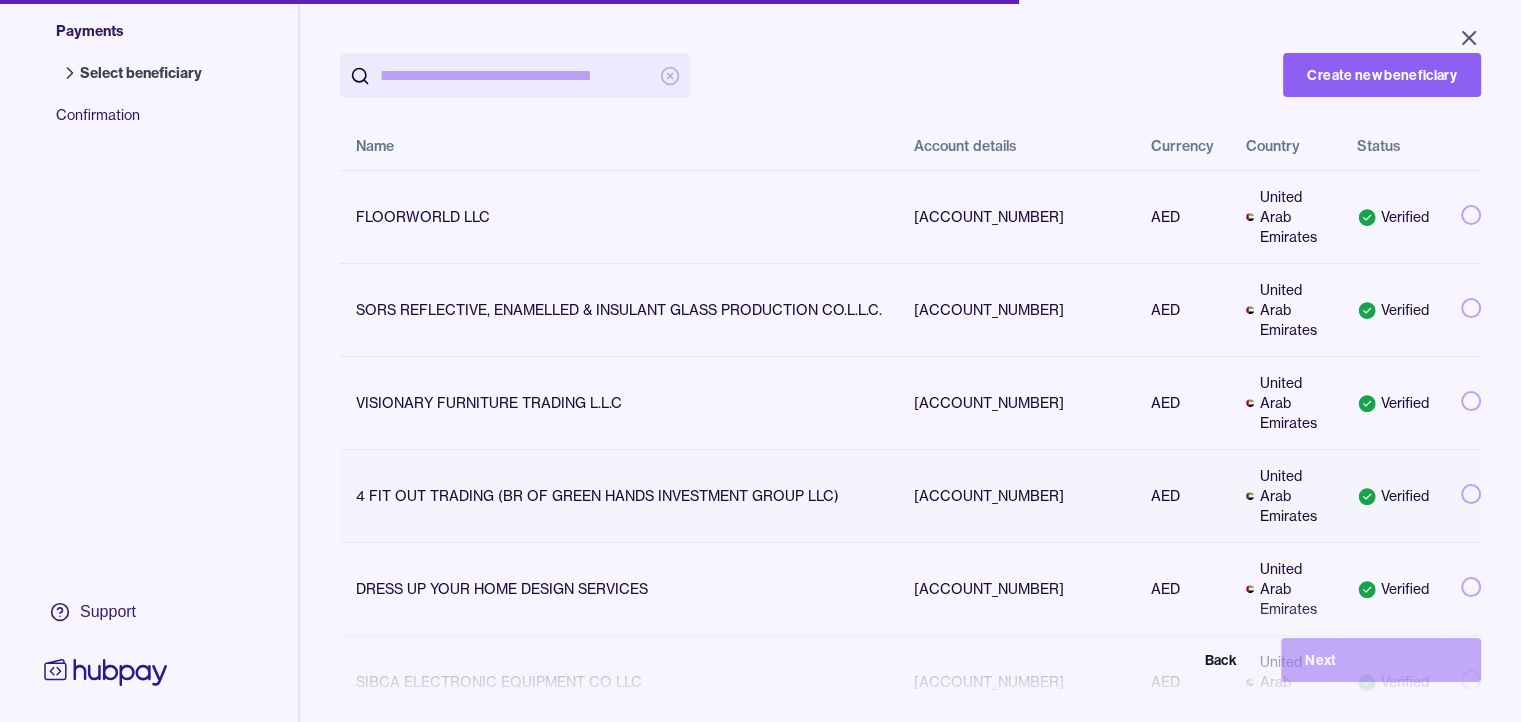 scroll, scrollTop: 119, scrollLeft: 0, axis: vertical 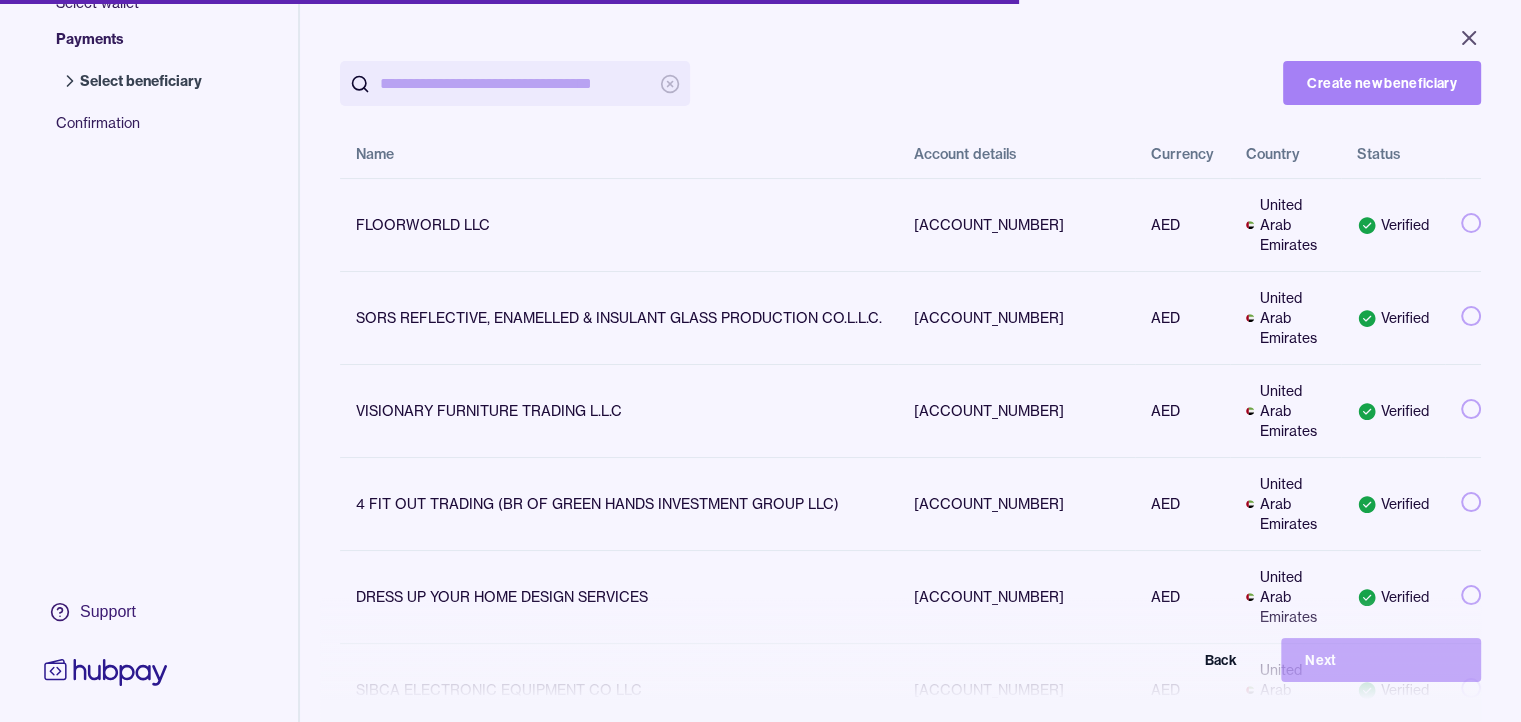 click on "Create new beneficiary" at bounding box center [1382, 83] 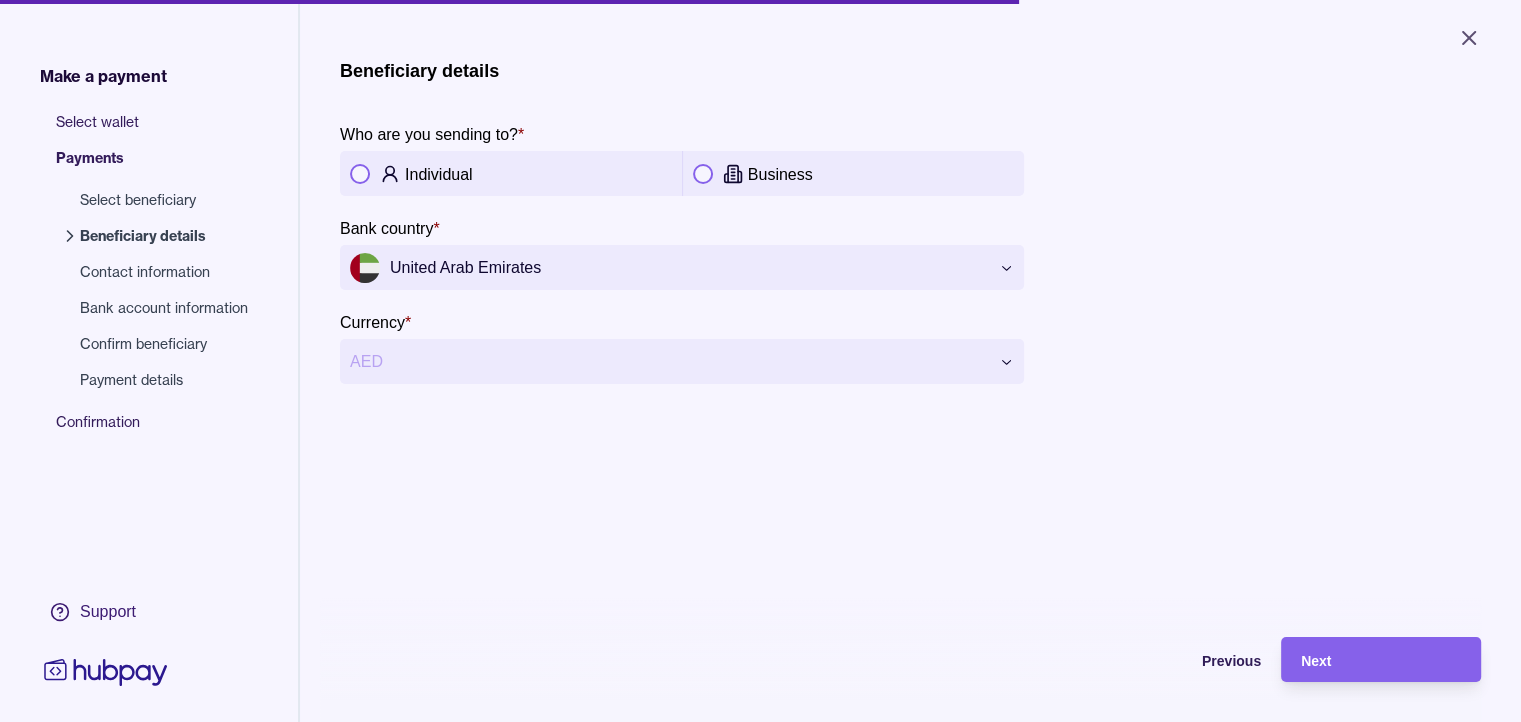 click on "Business" at bounding box center [854, 174] 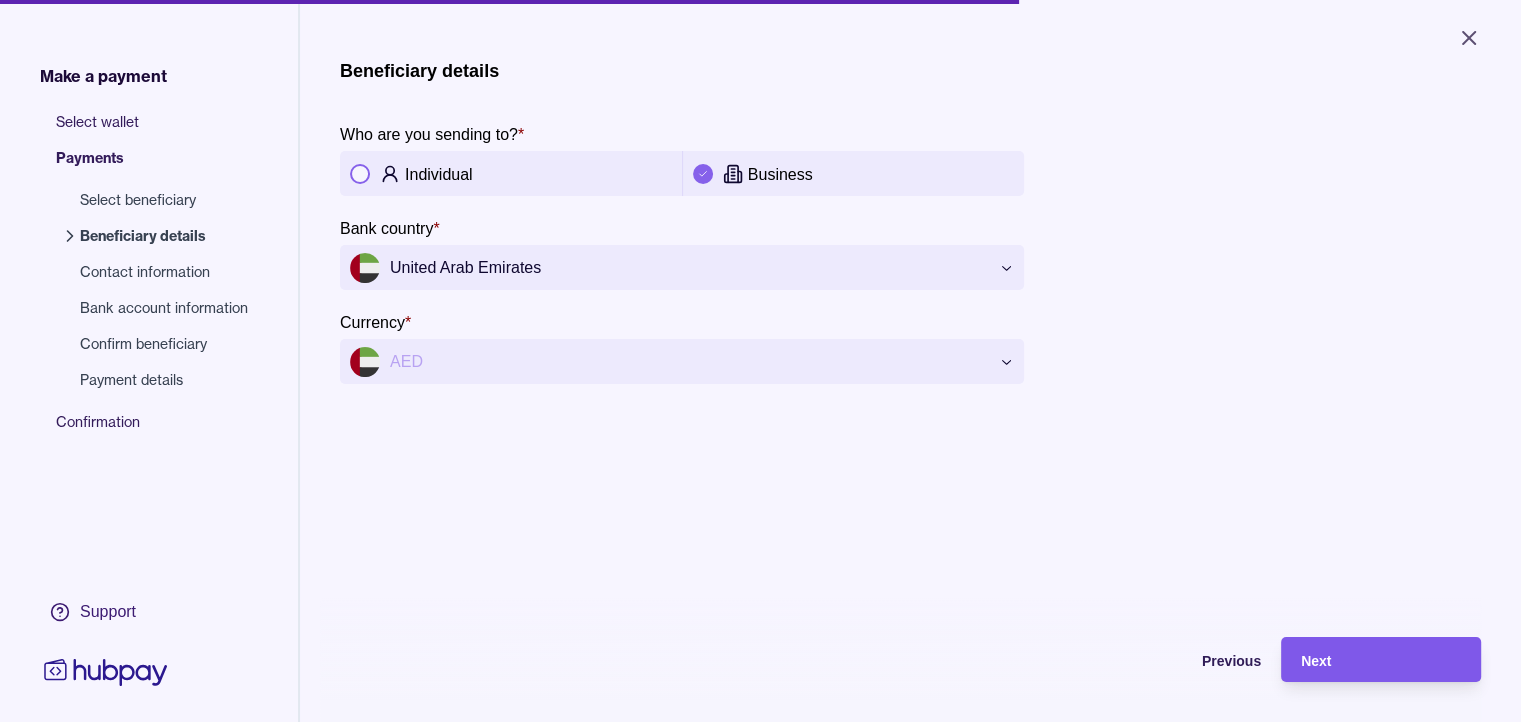 drag, startPoint x: 1400, startPoint y: 674, endPoint x: 1392, endPoint y: 665, distance: 12.0415945 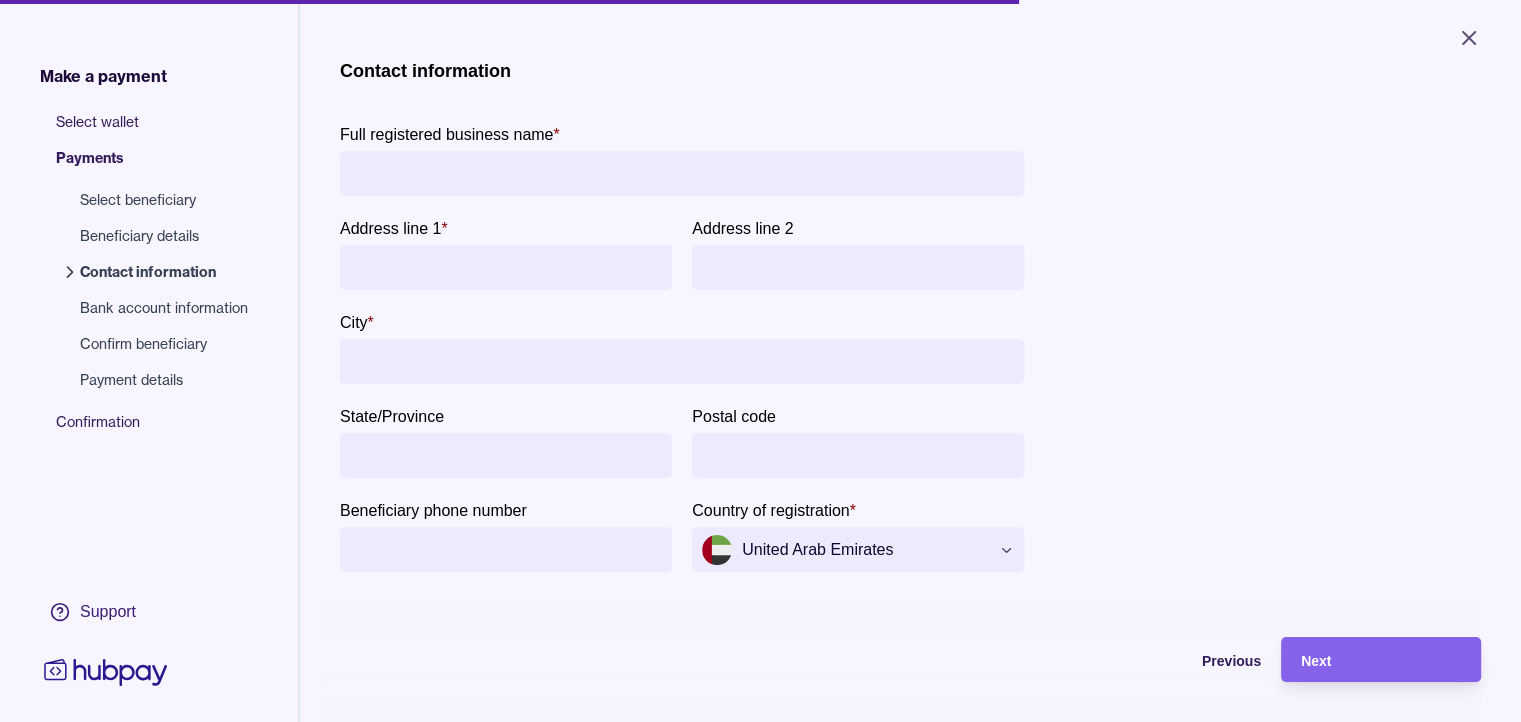 click on "Full registered business name  *" at bounding box center (682, 173) 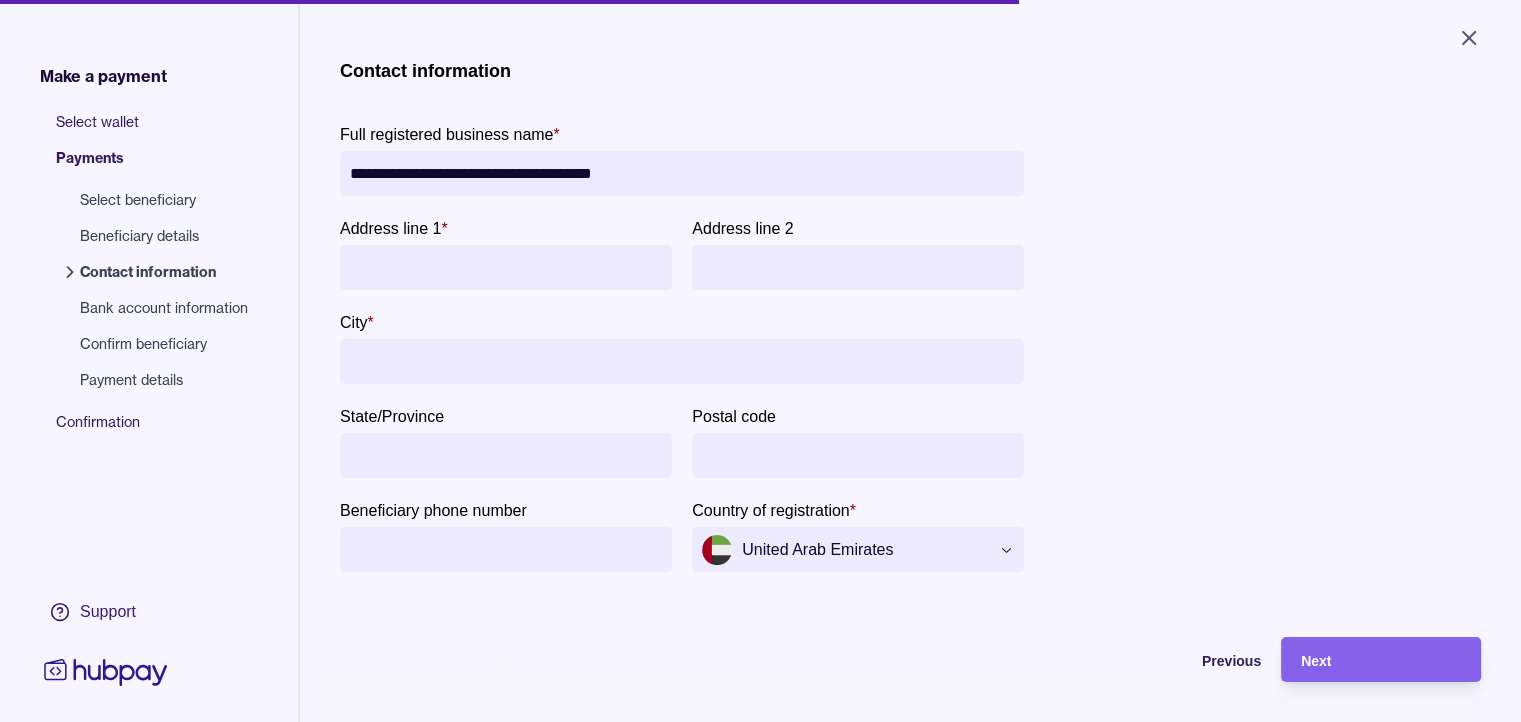 type on "**********" 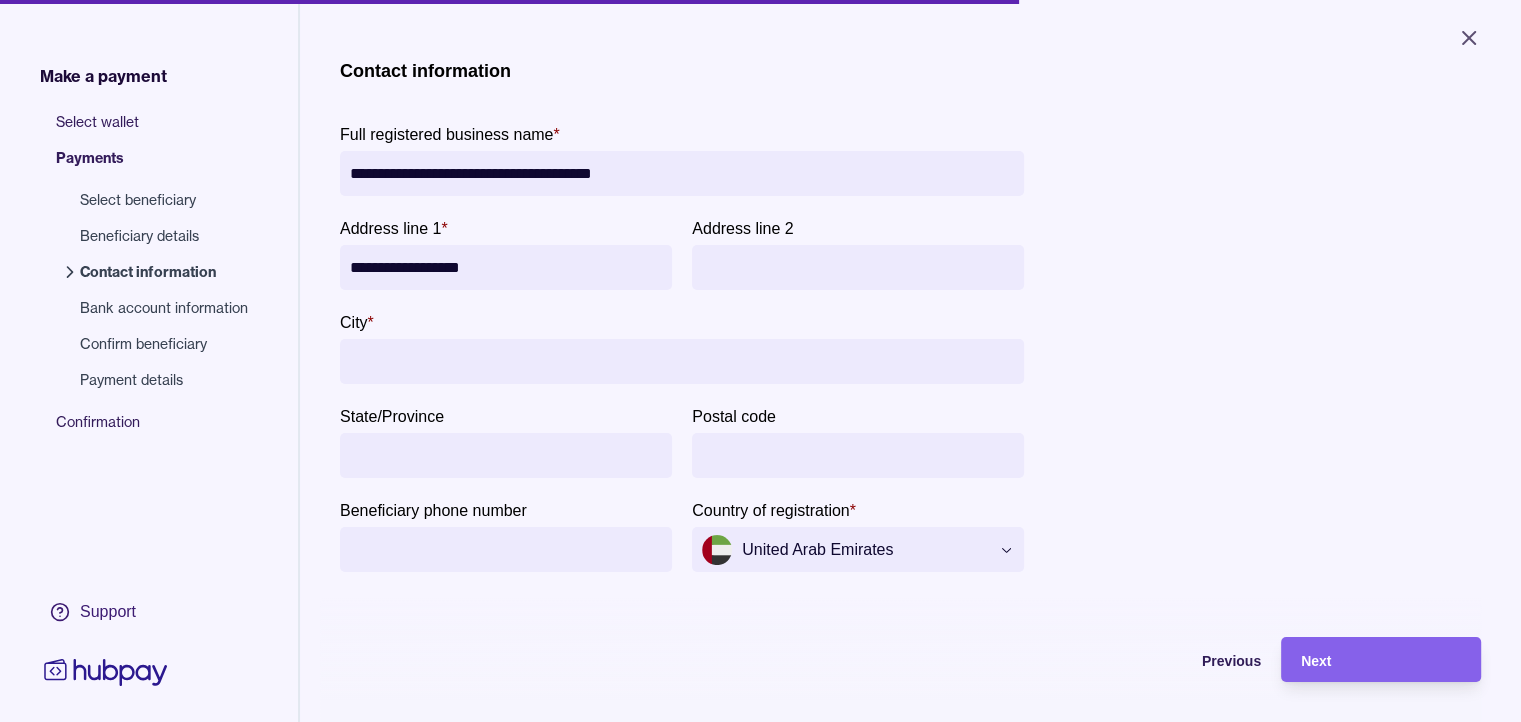 type on "**********" 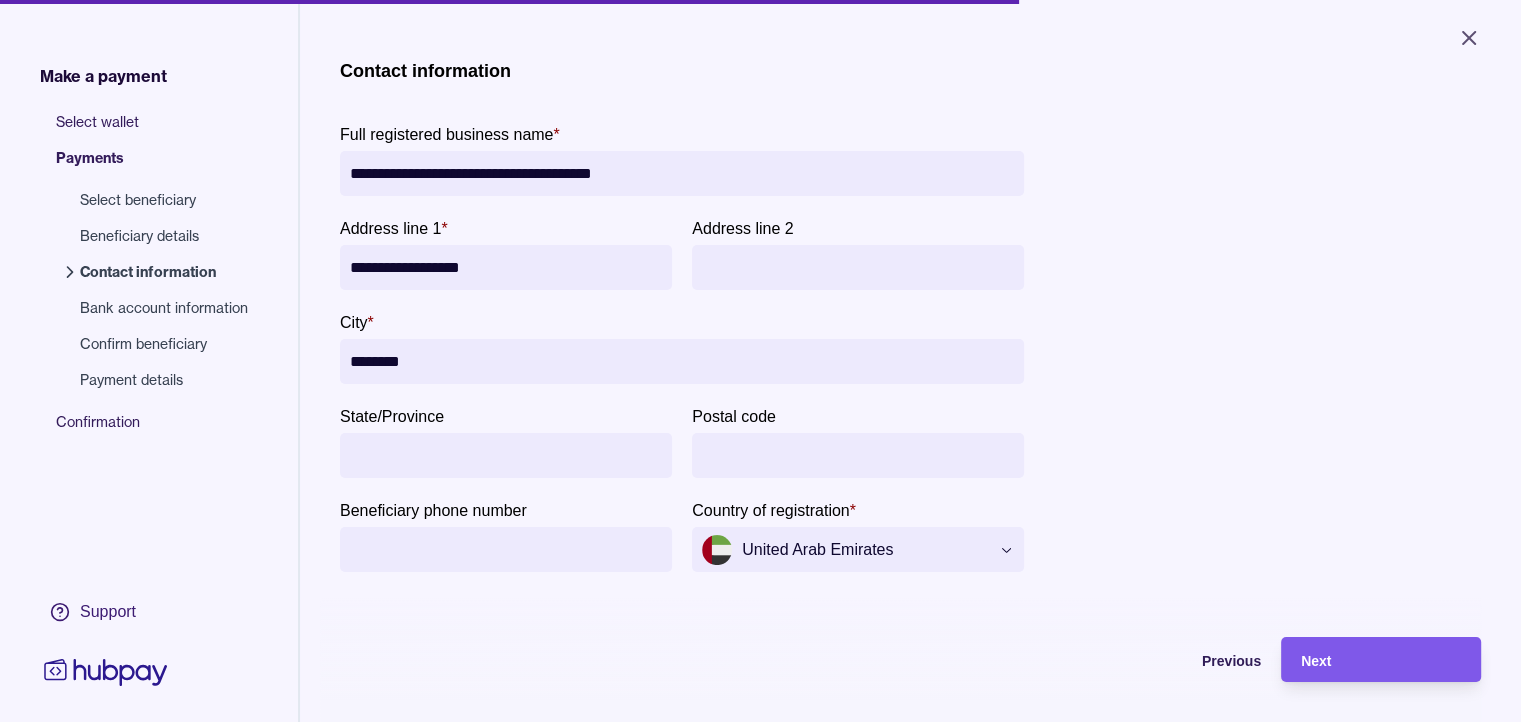 type on "********" 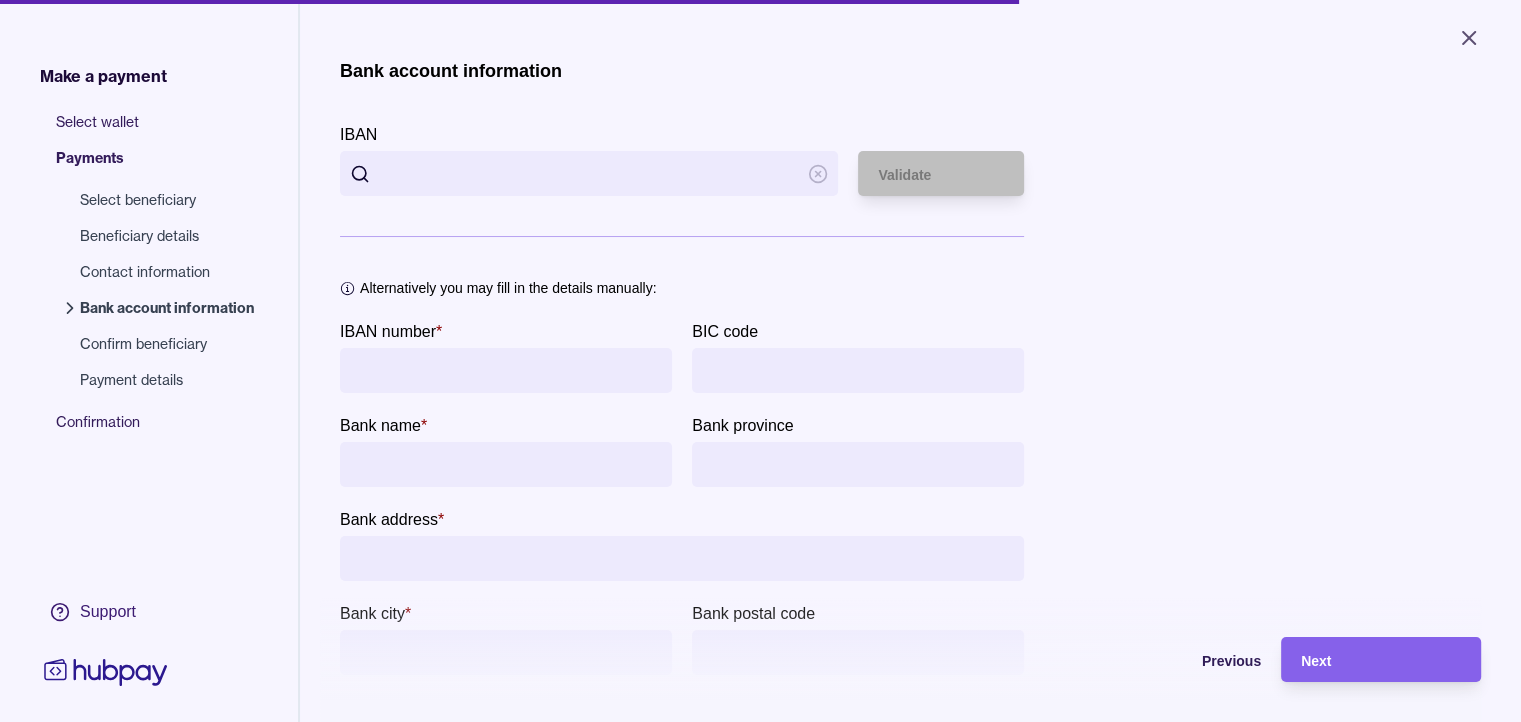 click on "IBAN number  *" at bounding box center [506, 370] 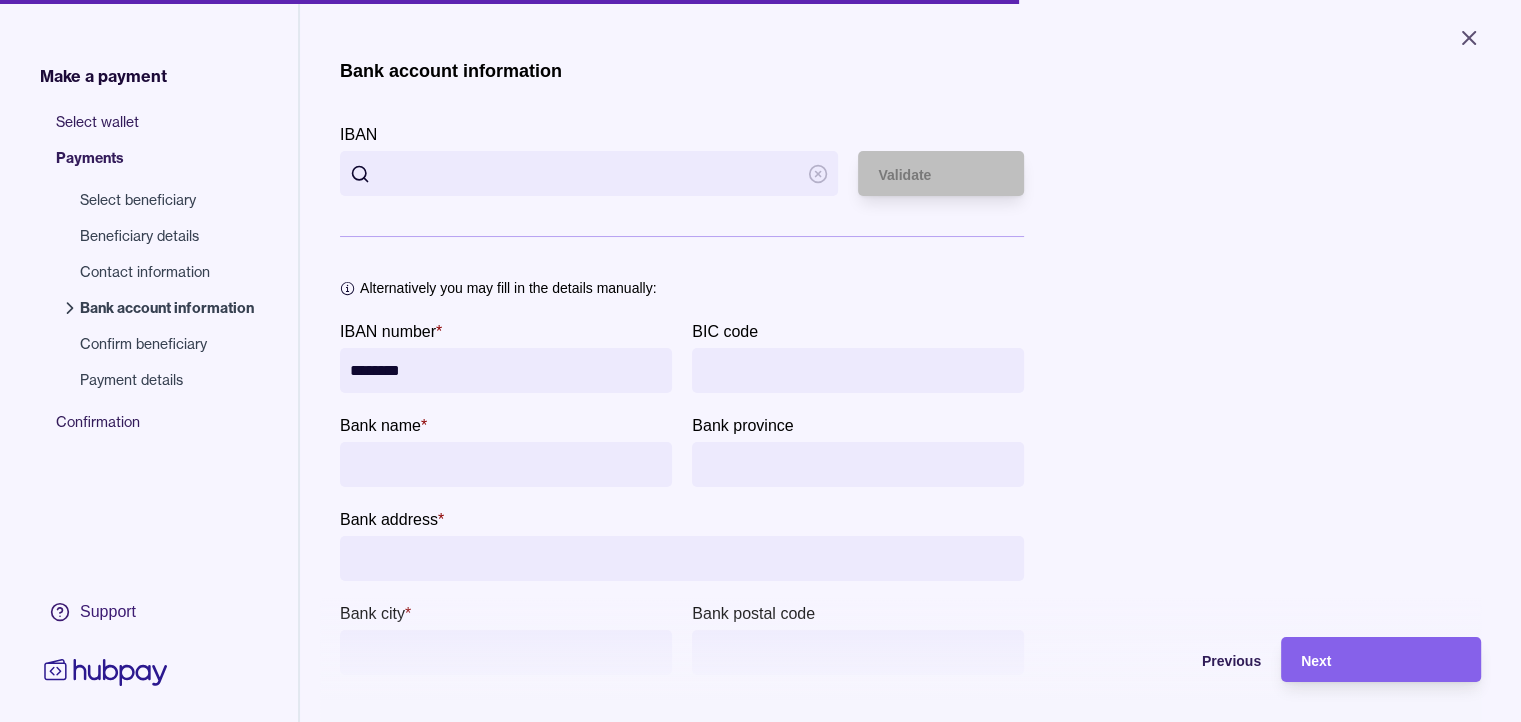 drag, startPoint x: 421, startPoint y: 379, endPoint x: 165, endPoint y: 350, distance: 257.63733 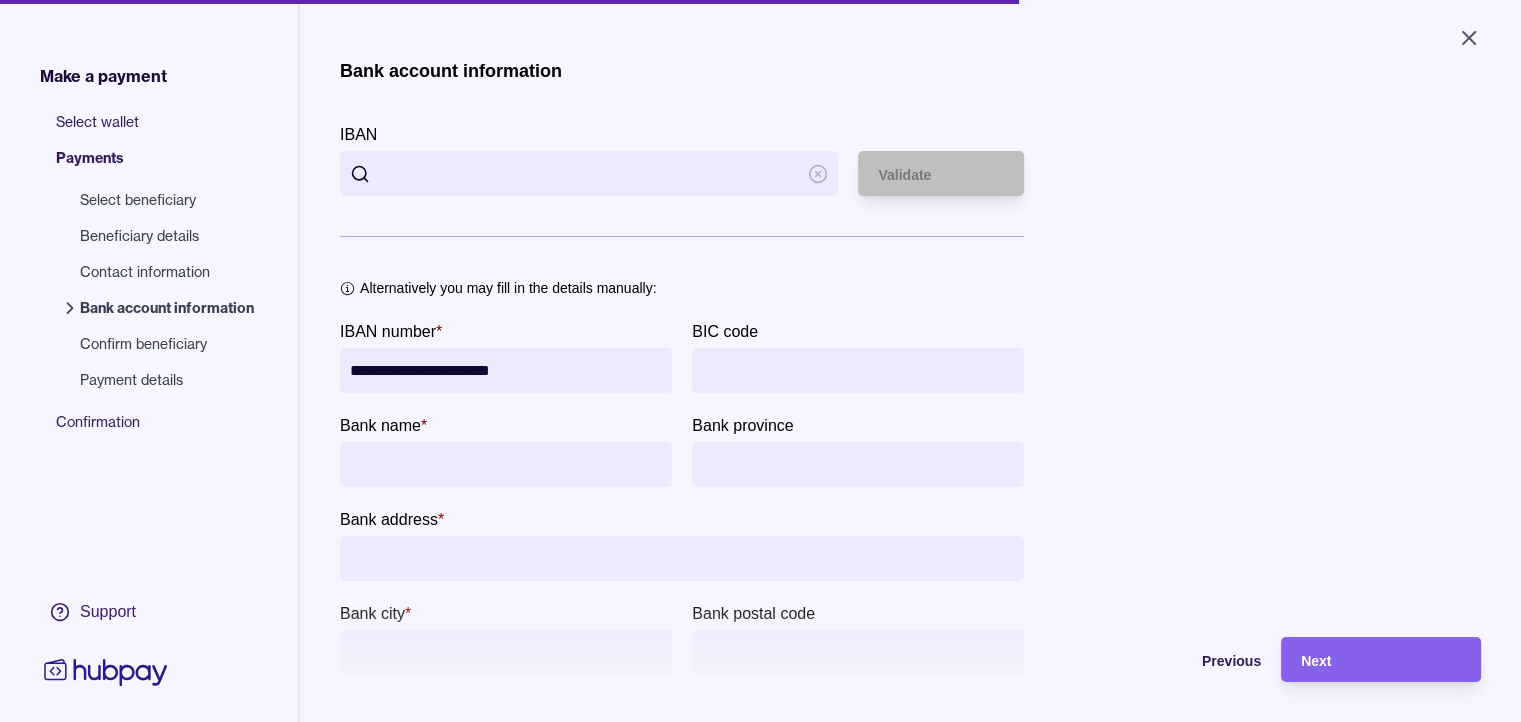 type on "**********" 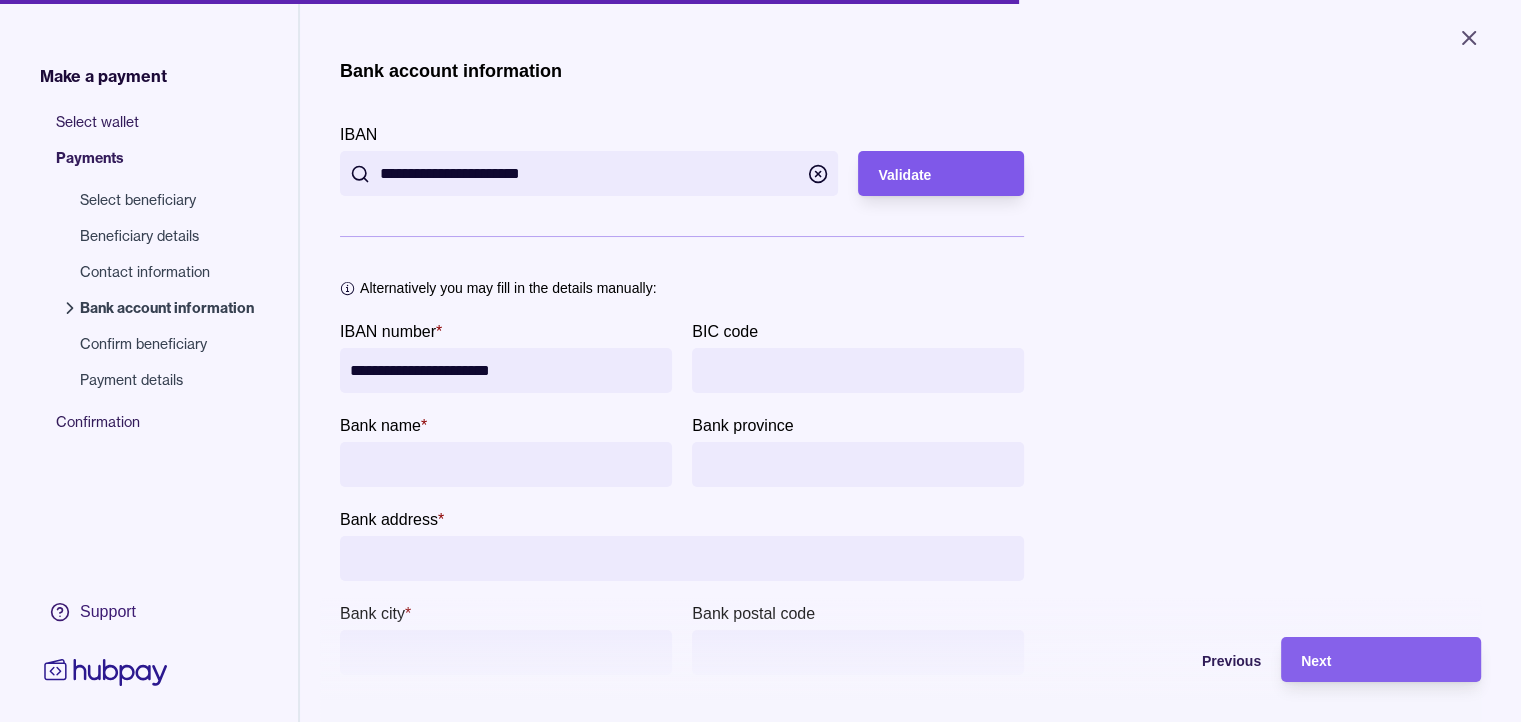 type on "**********" 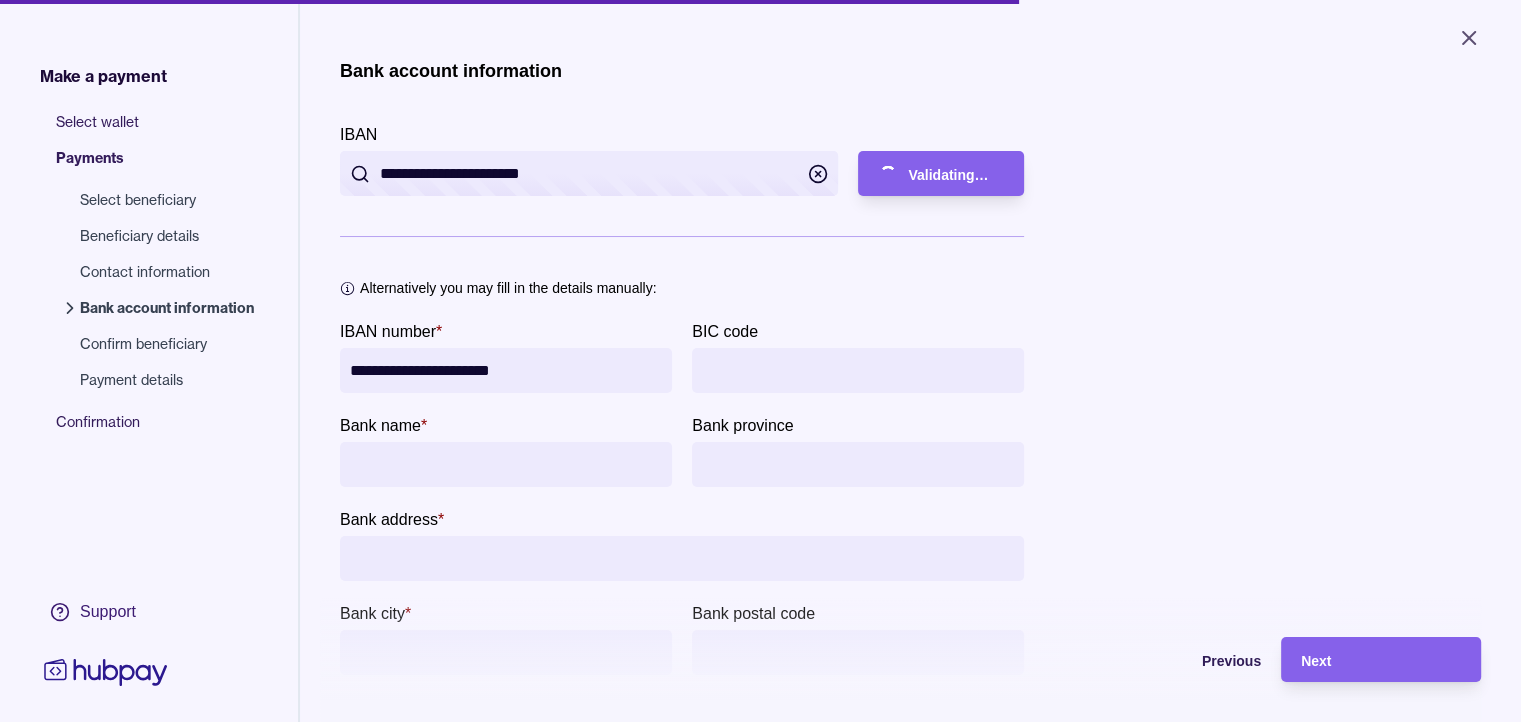 type on "**********" 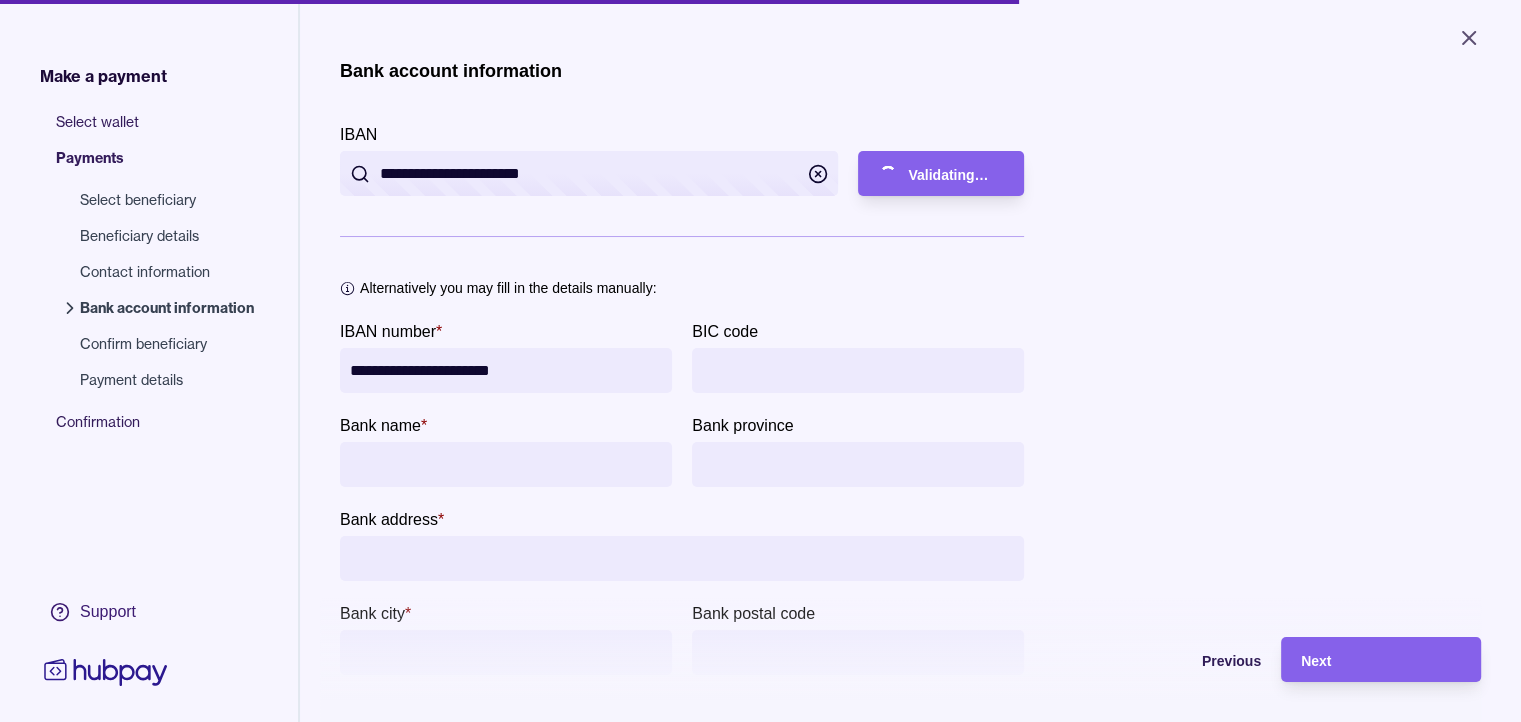 type on "**********" 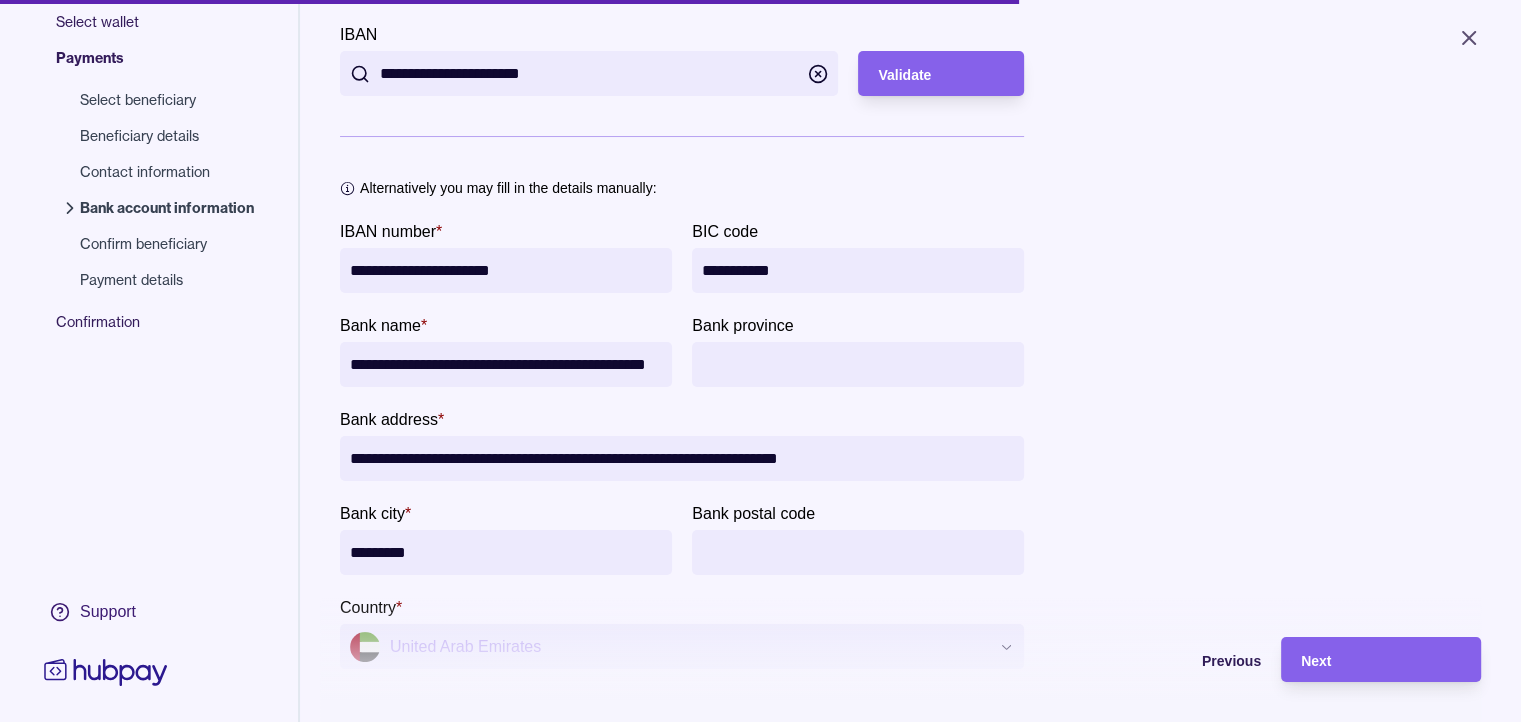 scroll, scrollTop: 214, scrollLeft: 0, axis: vertical 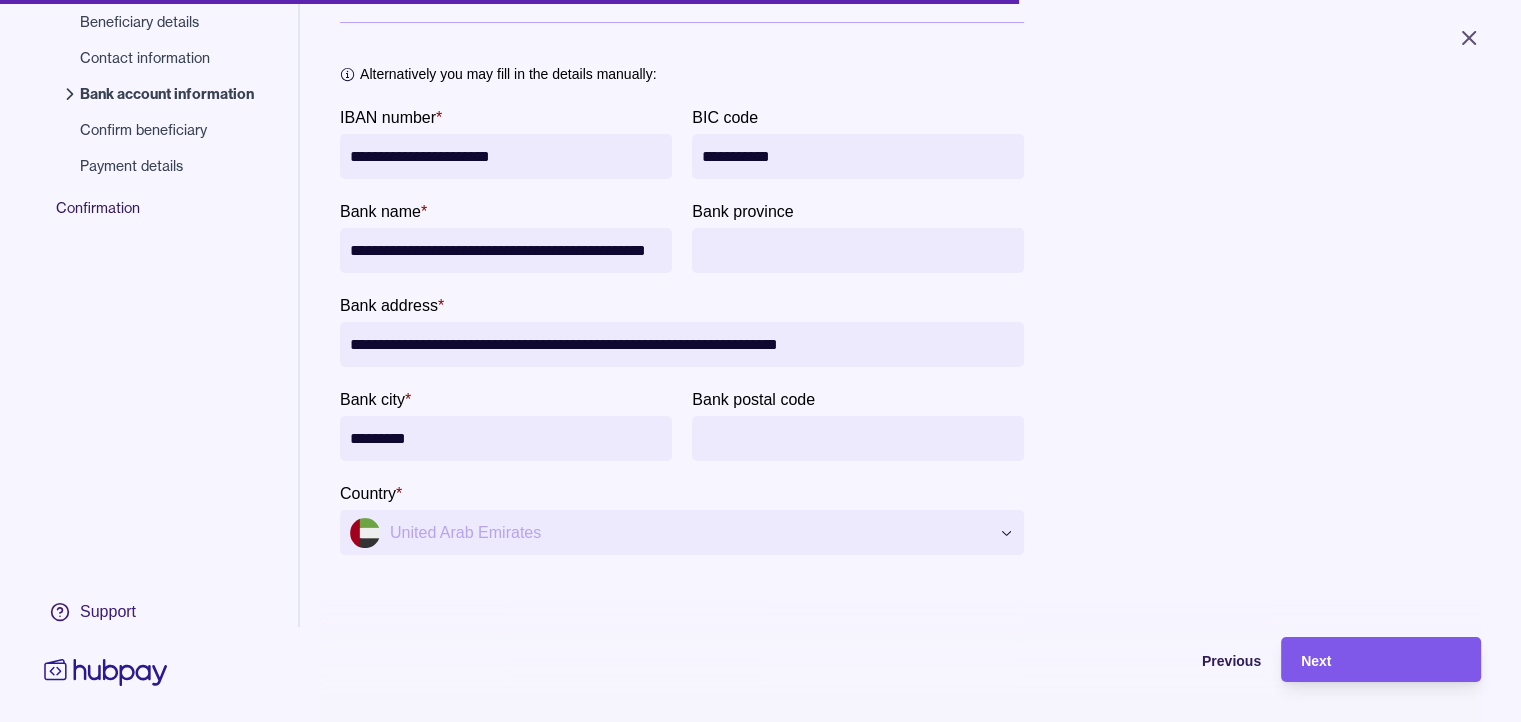 click on "Next" at bounding box center (1366, 659) 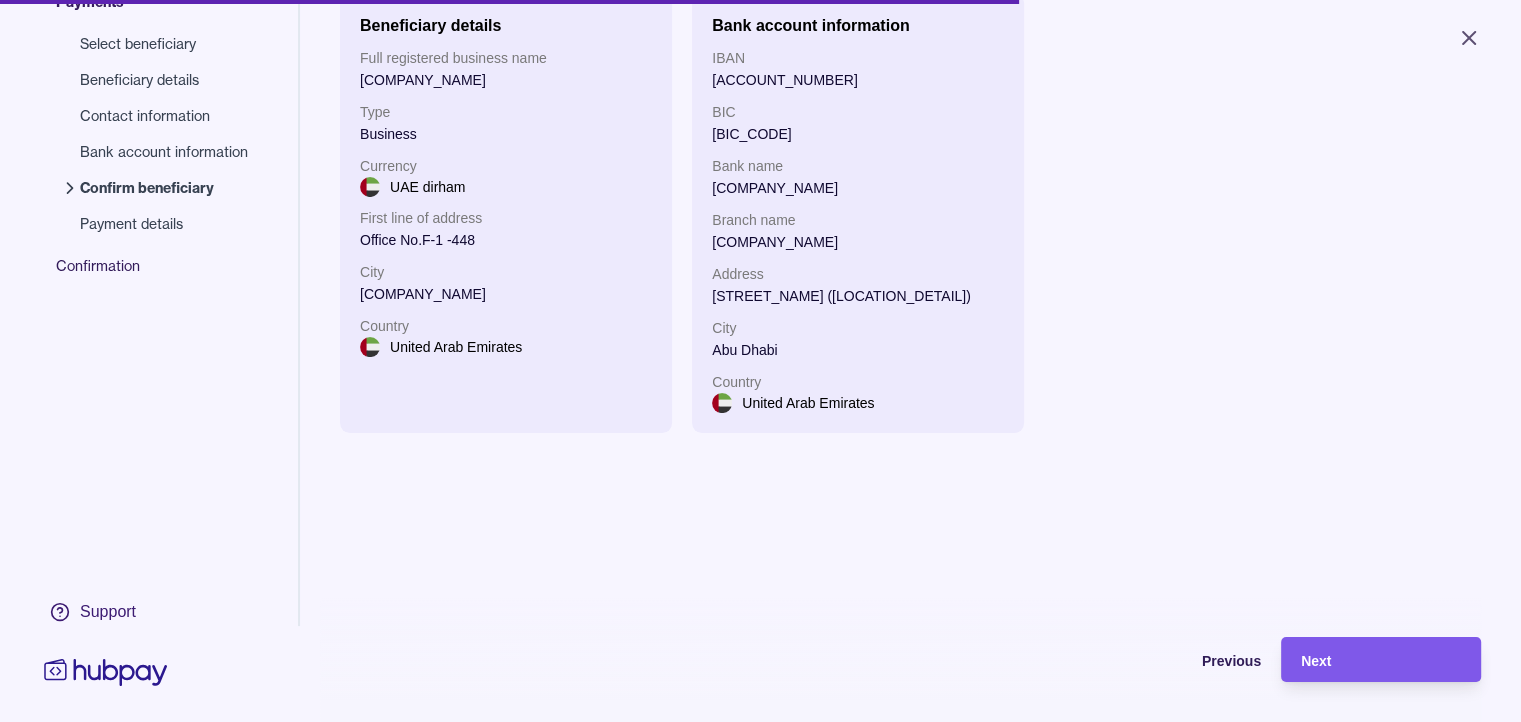 click on "Next" at bounding box center (1381, 660) 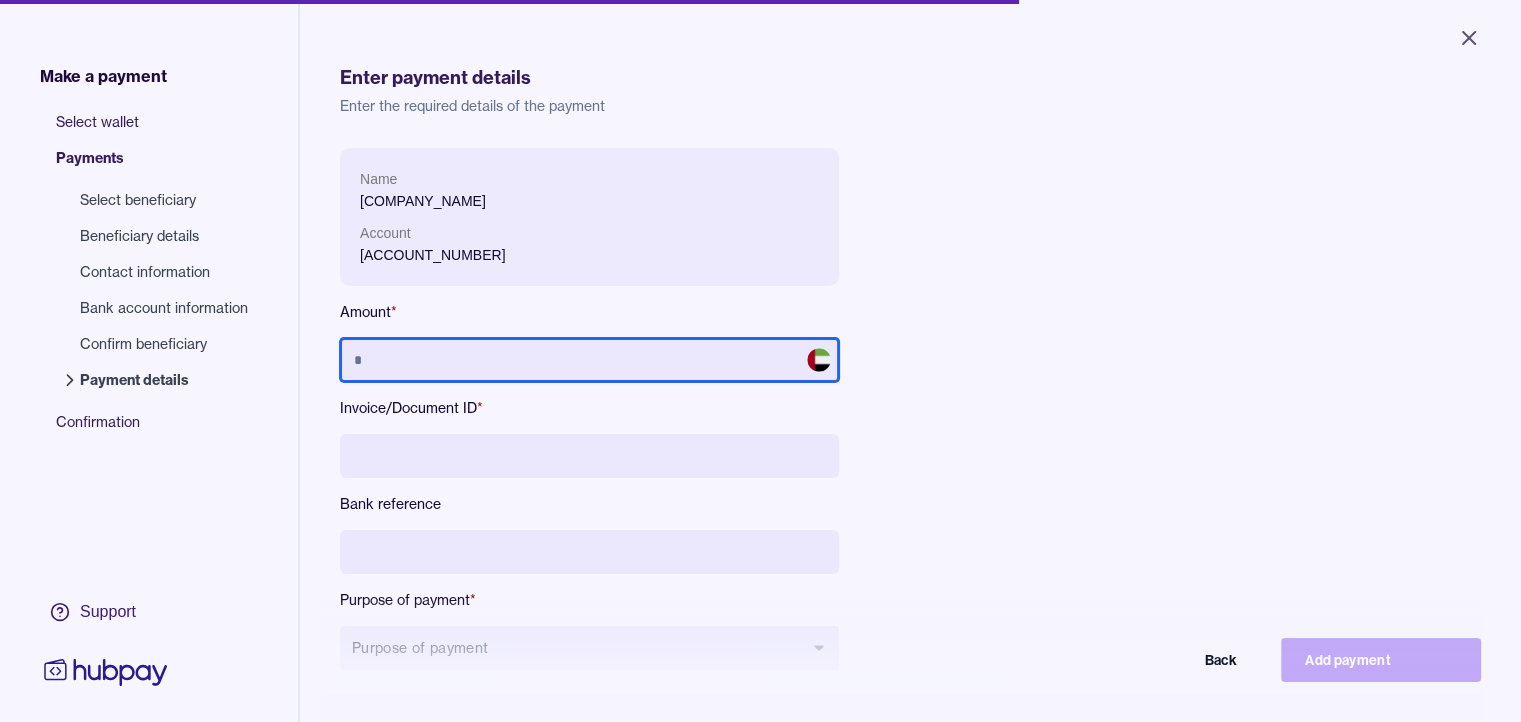 click at bounding box center (589, 360) 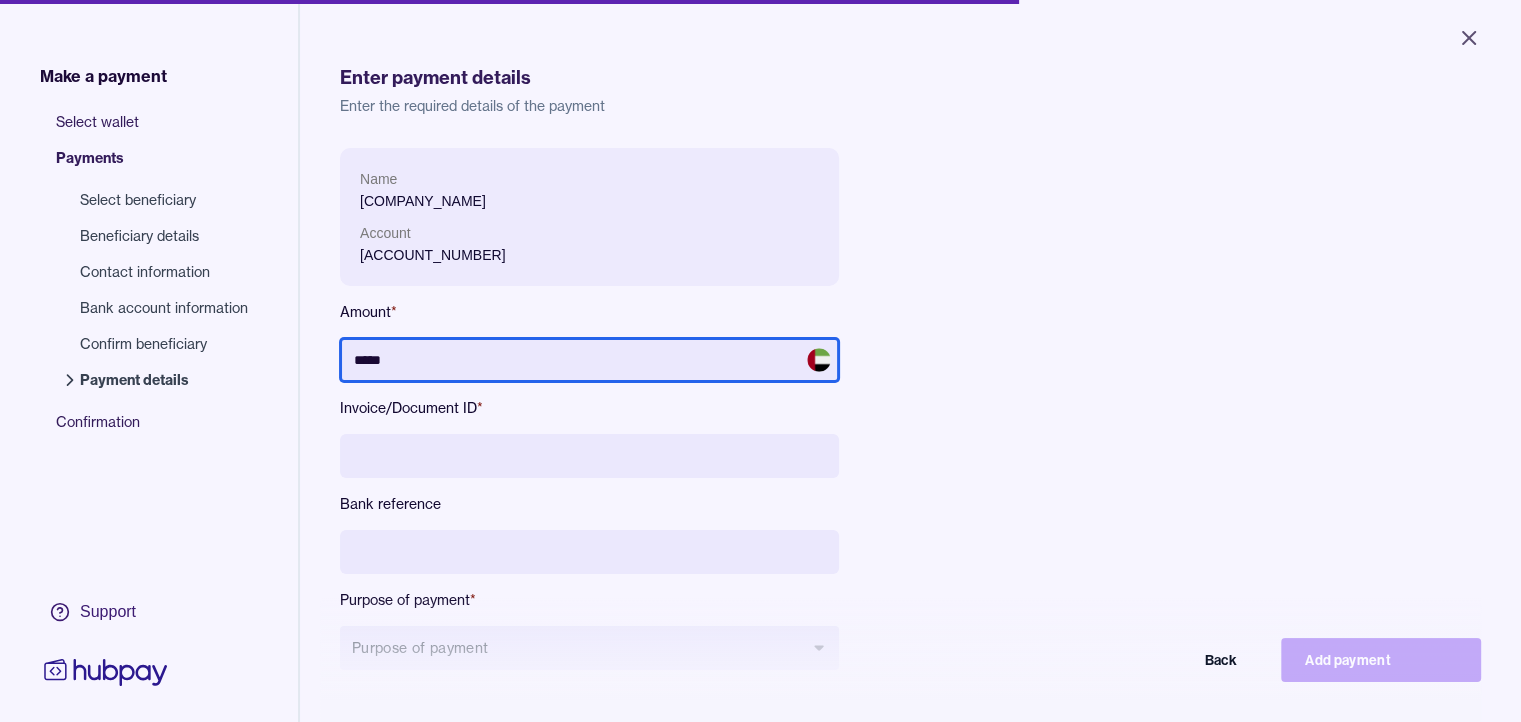 type on "*****" 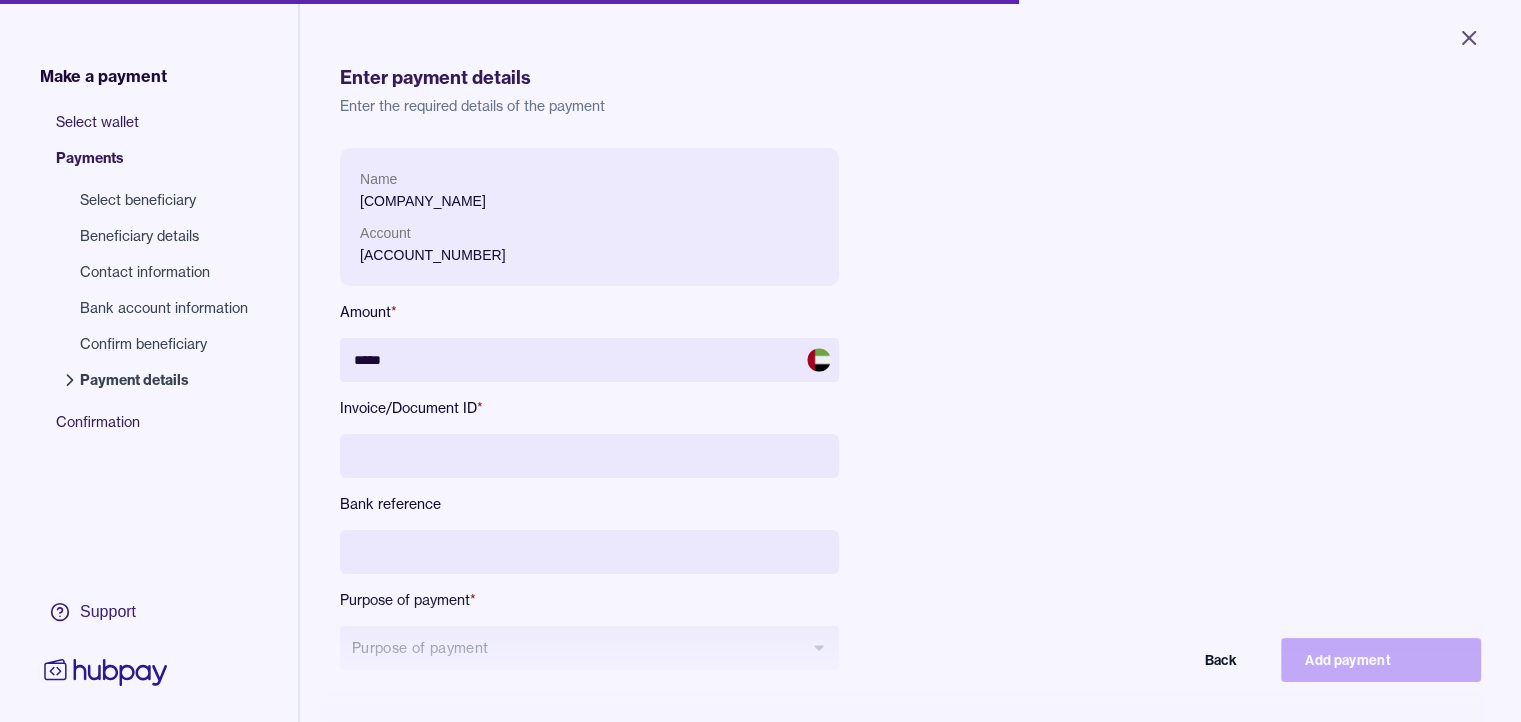 click at bounding box center [589, 456] 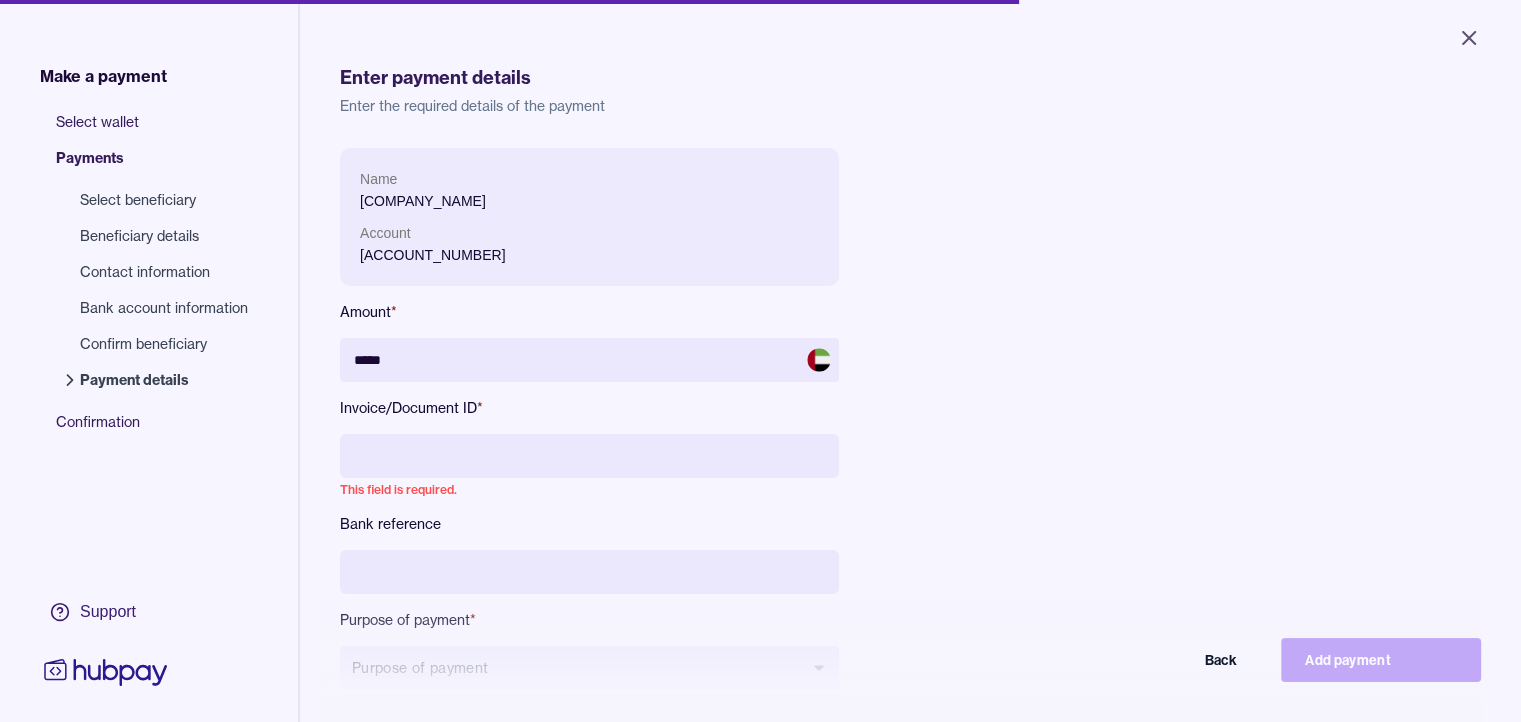 click at bounding box center [589, 456] 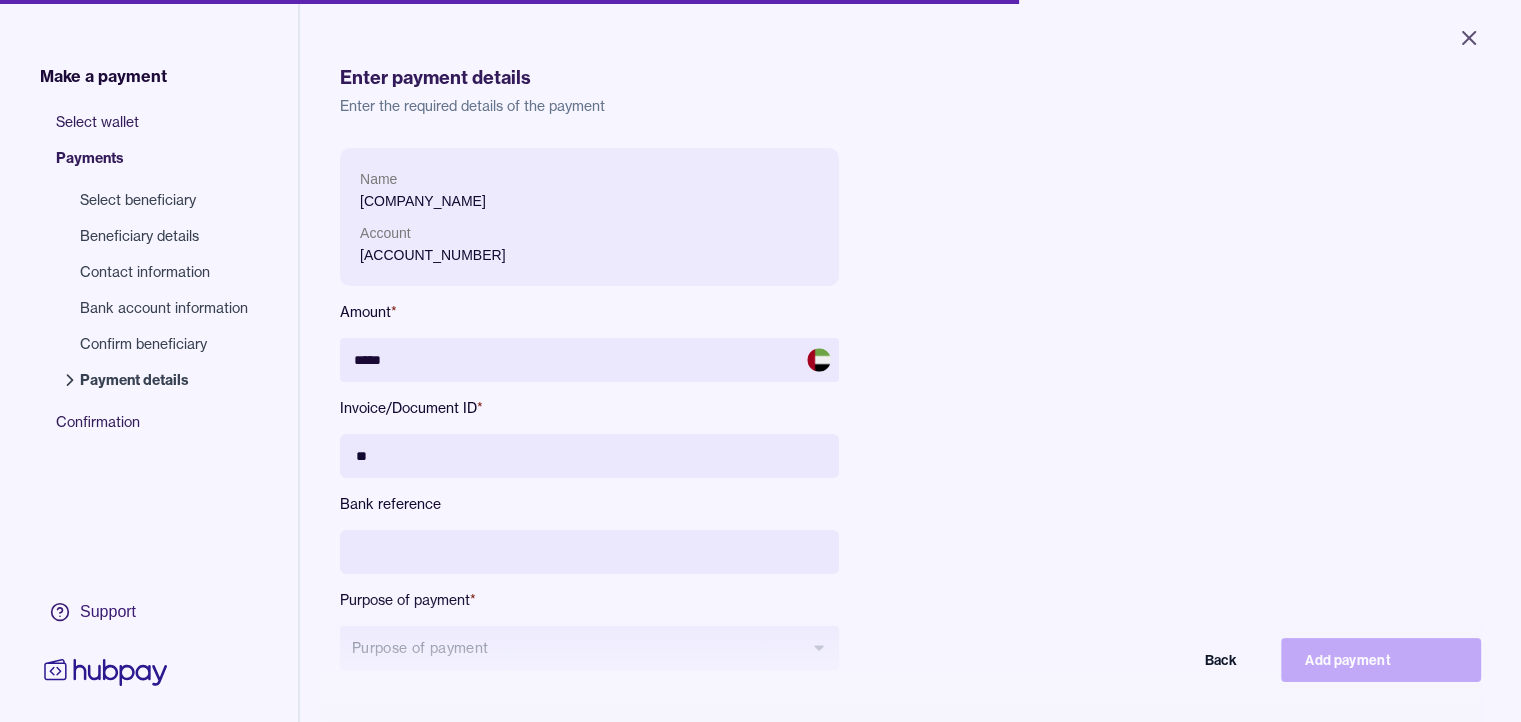 type on "*" 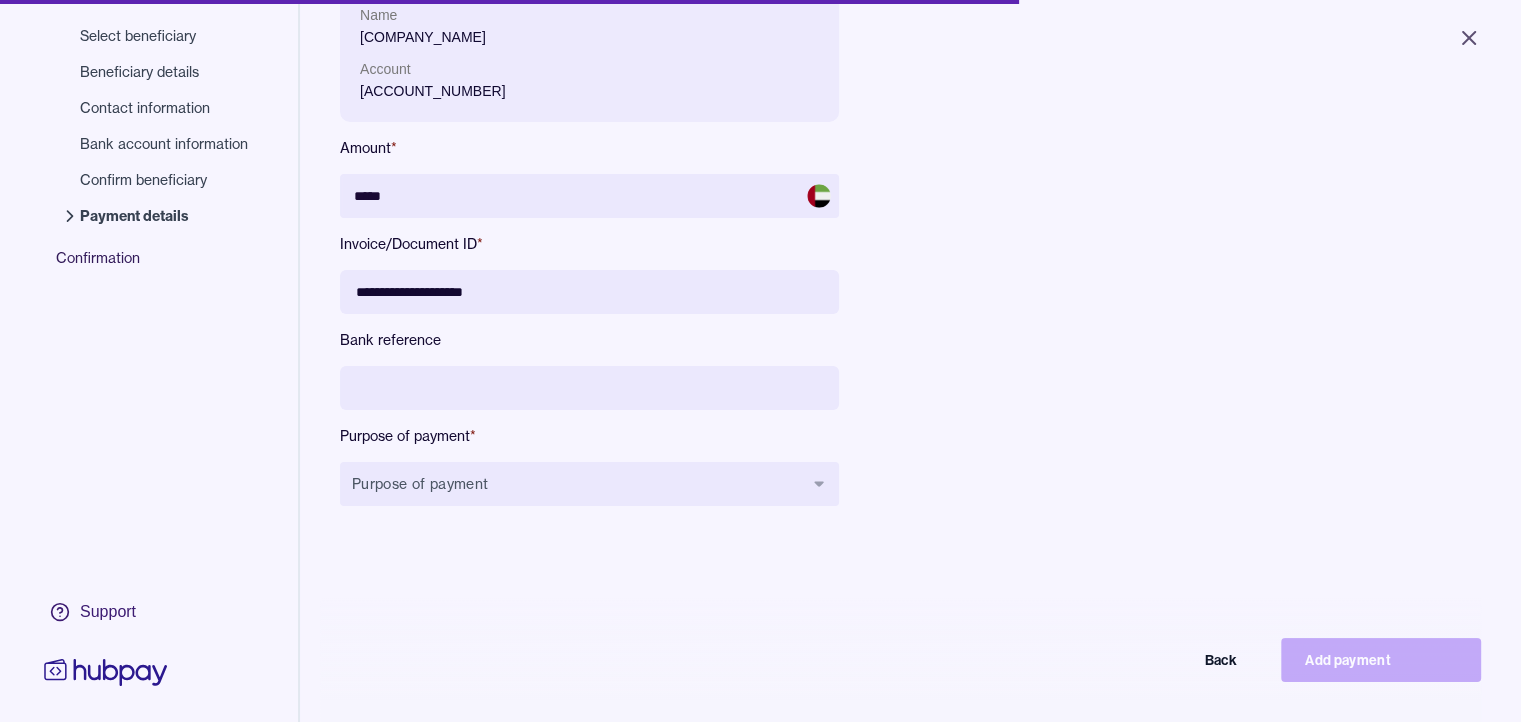 scroll, scrollTop: 283, scrollLeft: 0, axis: vertical 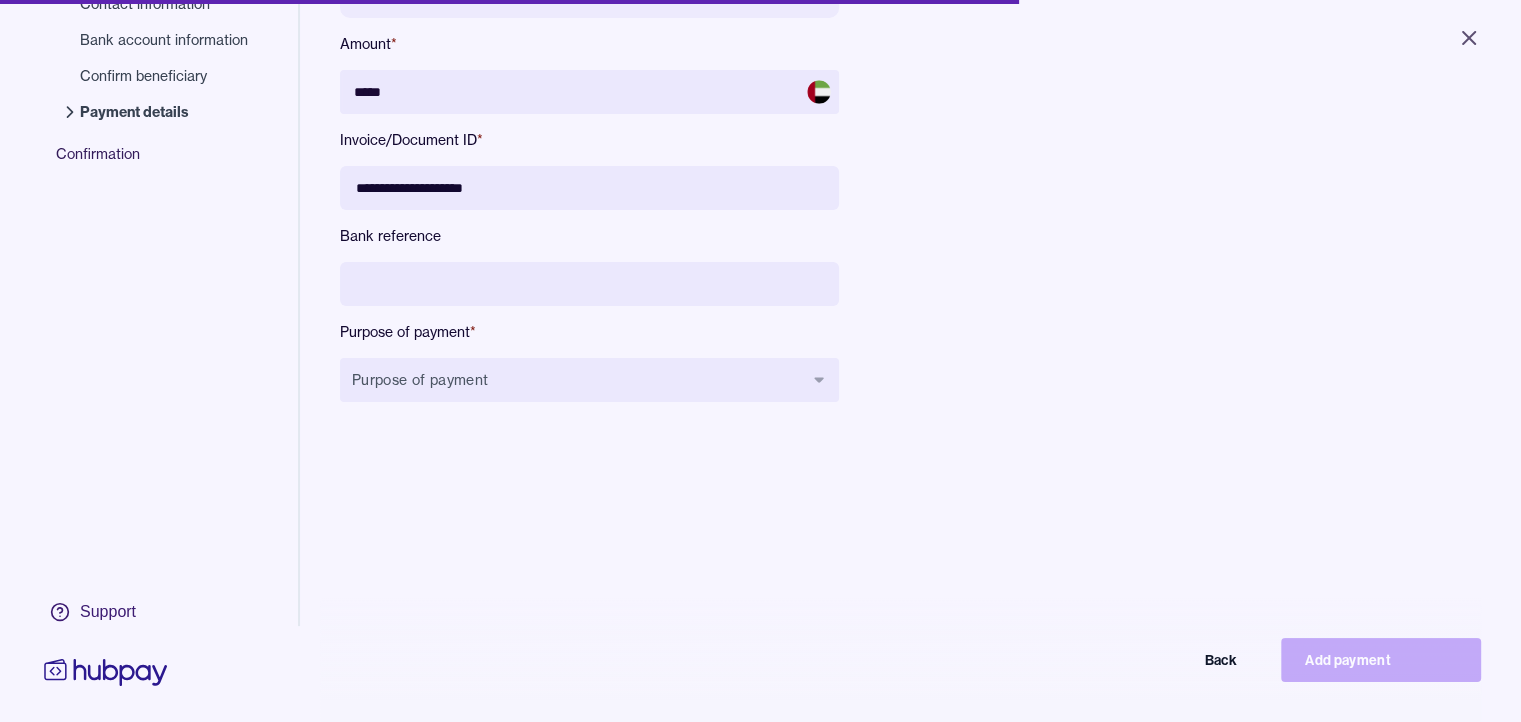 type on "**********" 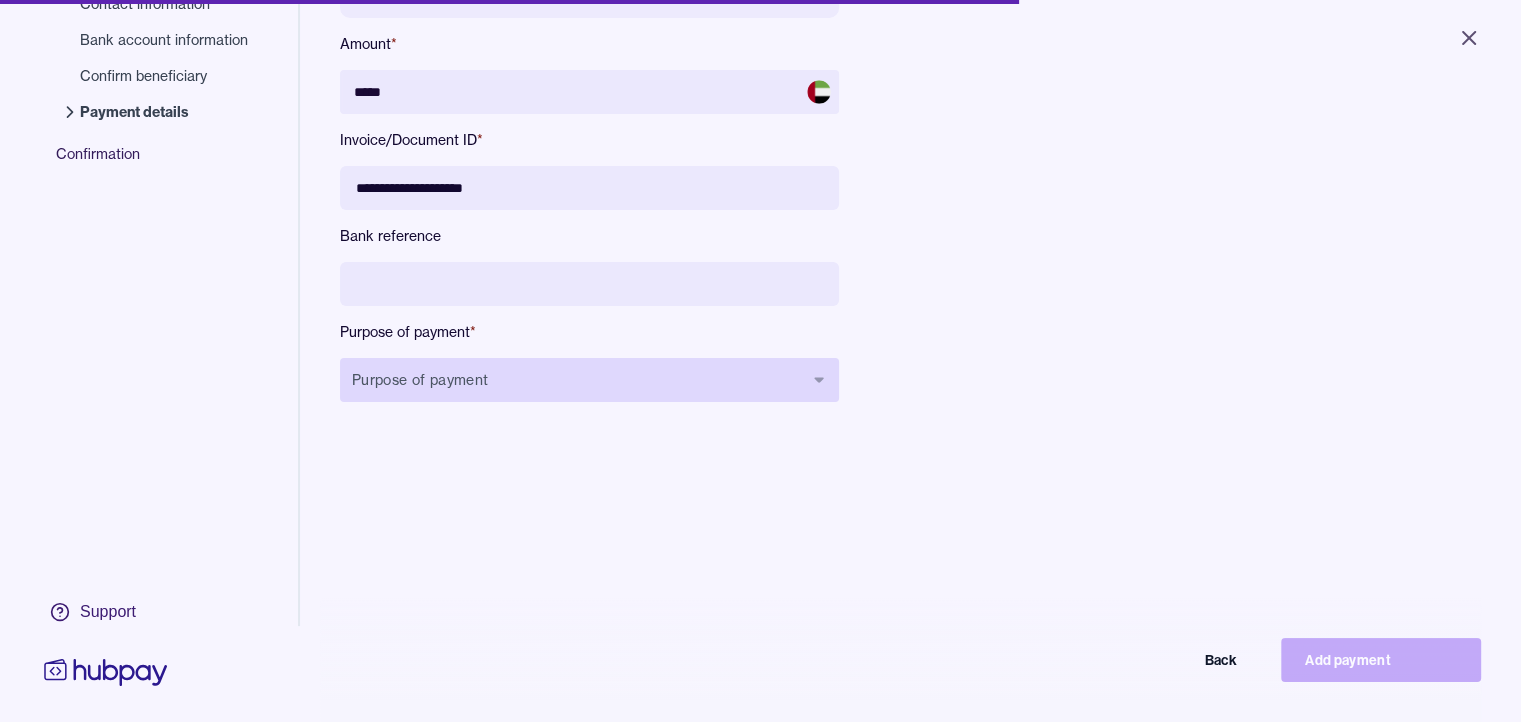 click on "Purpose of payment" at bounding box center (589, 380) 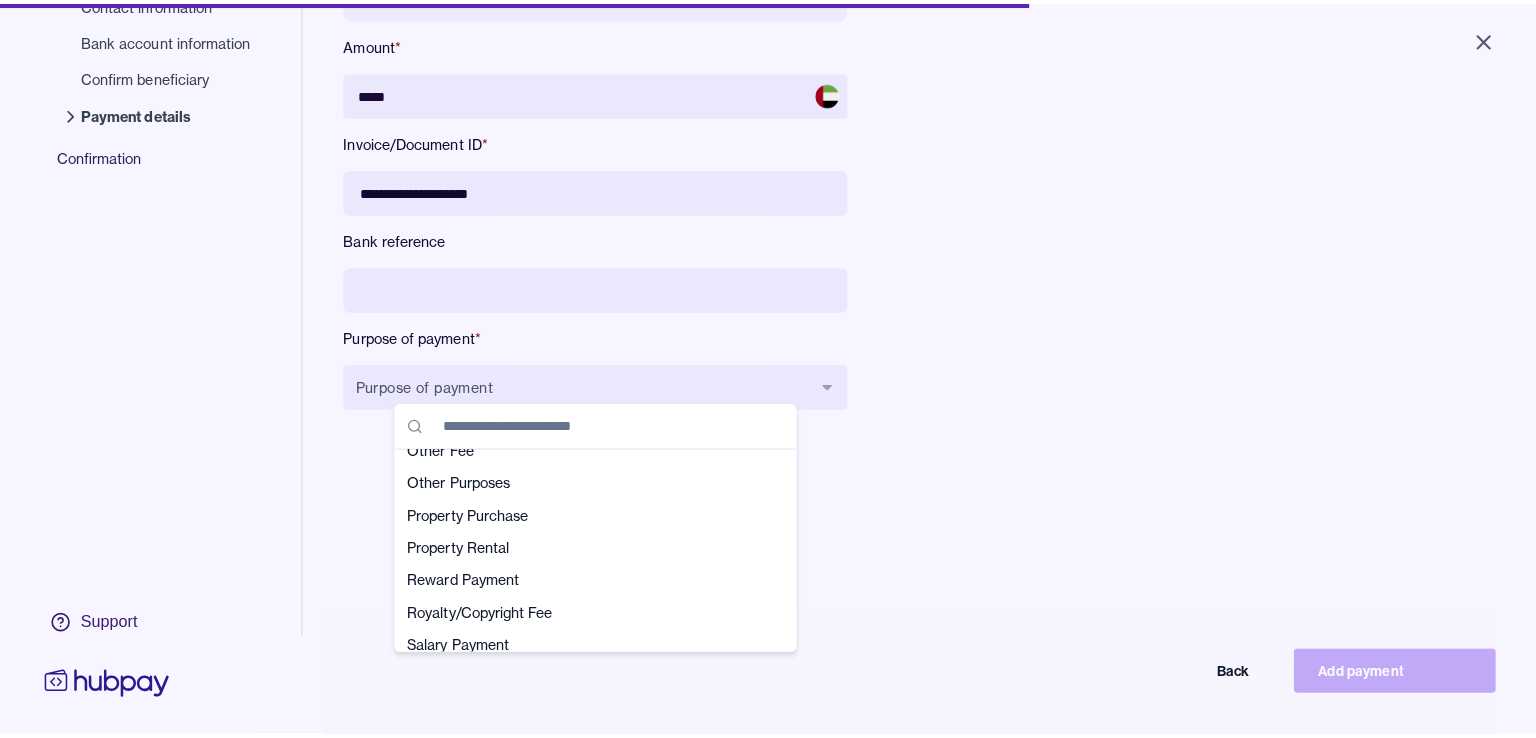 scroll, scrollTop: 500, scrollLeft: 0, axis: vertical 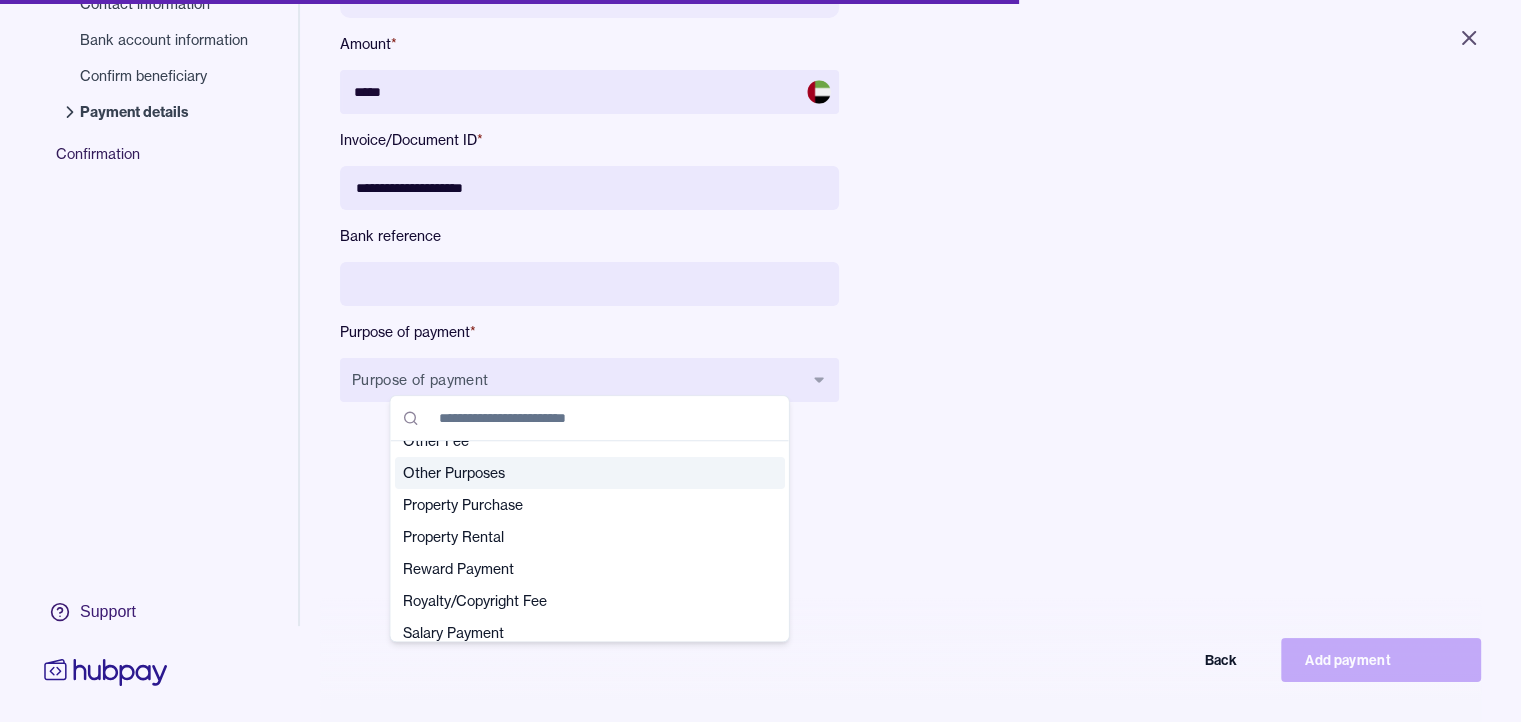 click on "Other Purposes" at bounding box center (578, 473) 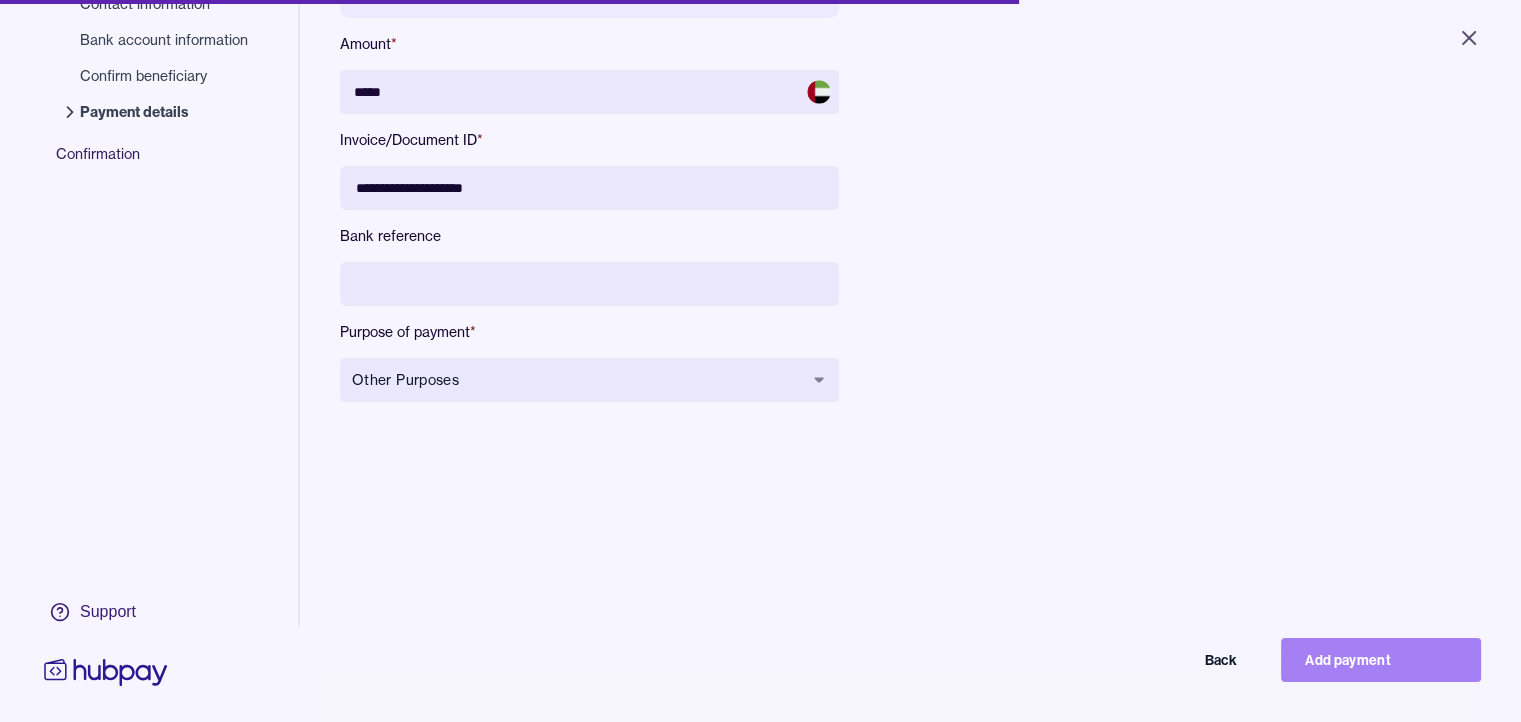 click on "Add payment" at bounding box center (1381, 660) 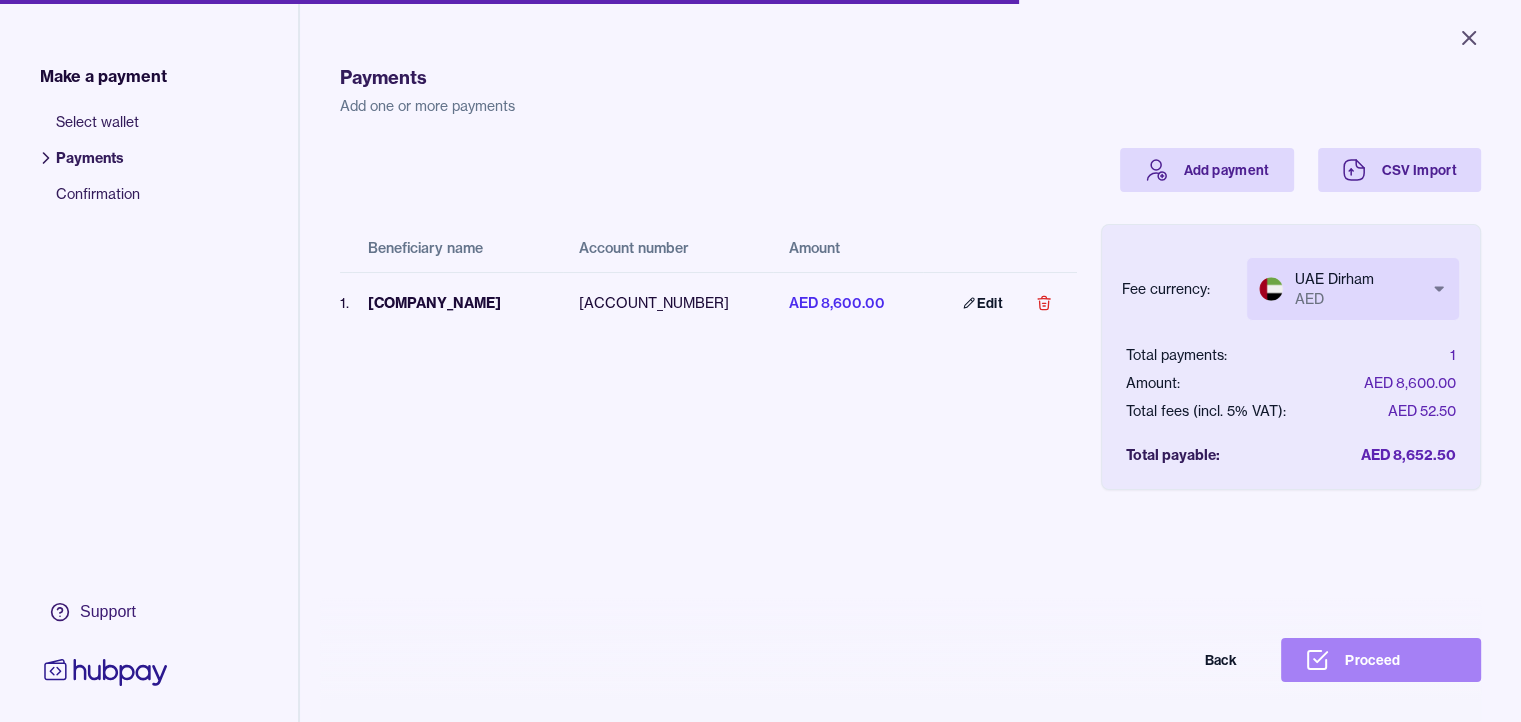click on "Proceed" at bounding box center (1381, 660) 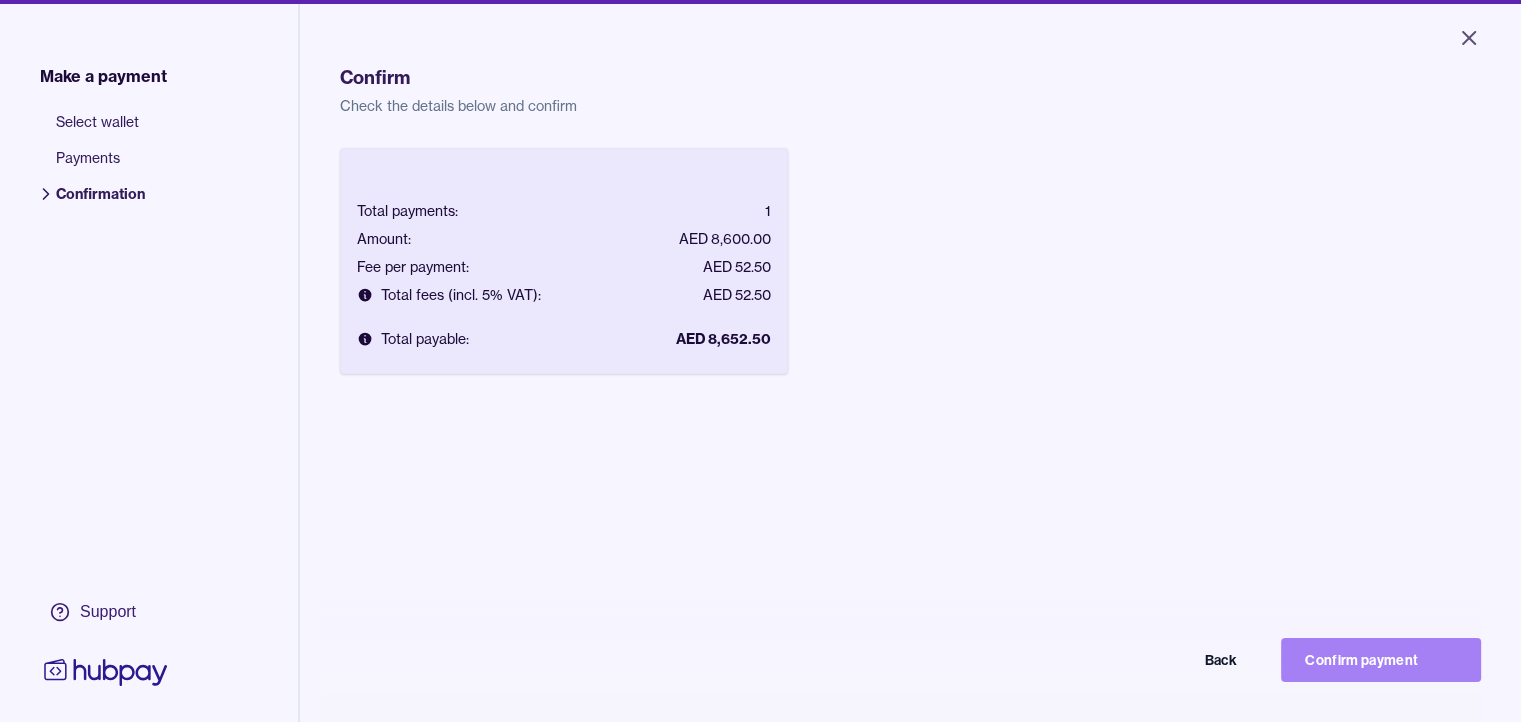 click on "Confirm payment" at bounding box center [1381, 660] 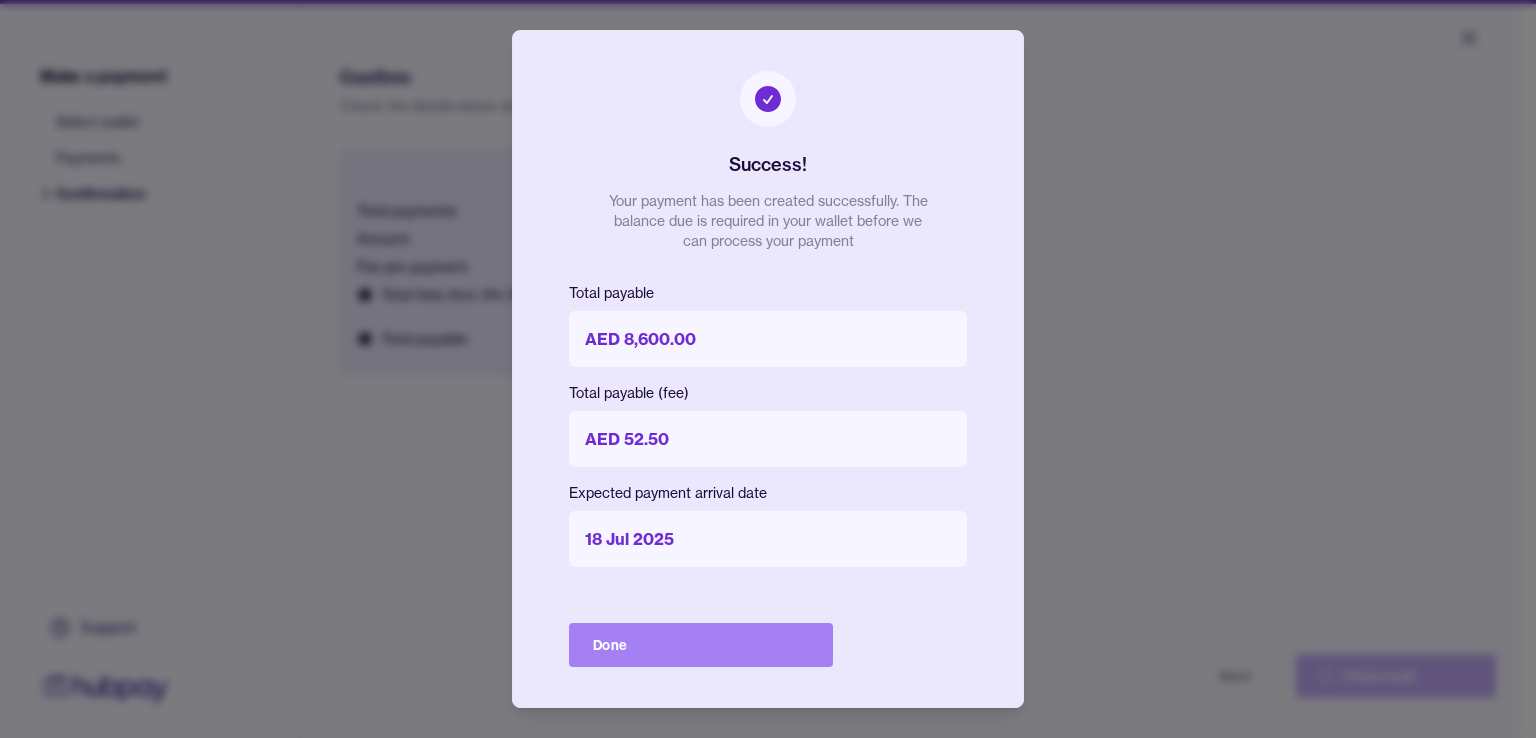click on "Done" at bounding box center [701, 645] 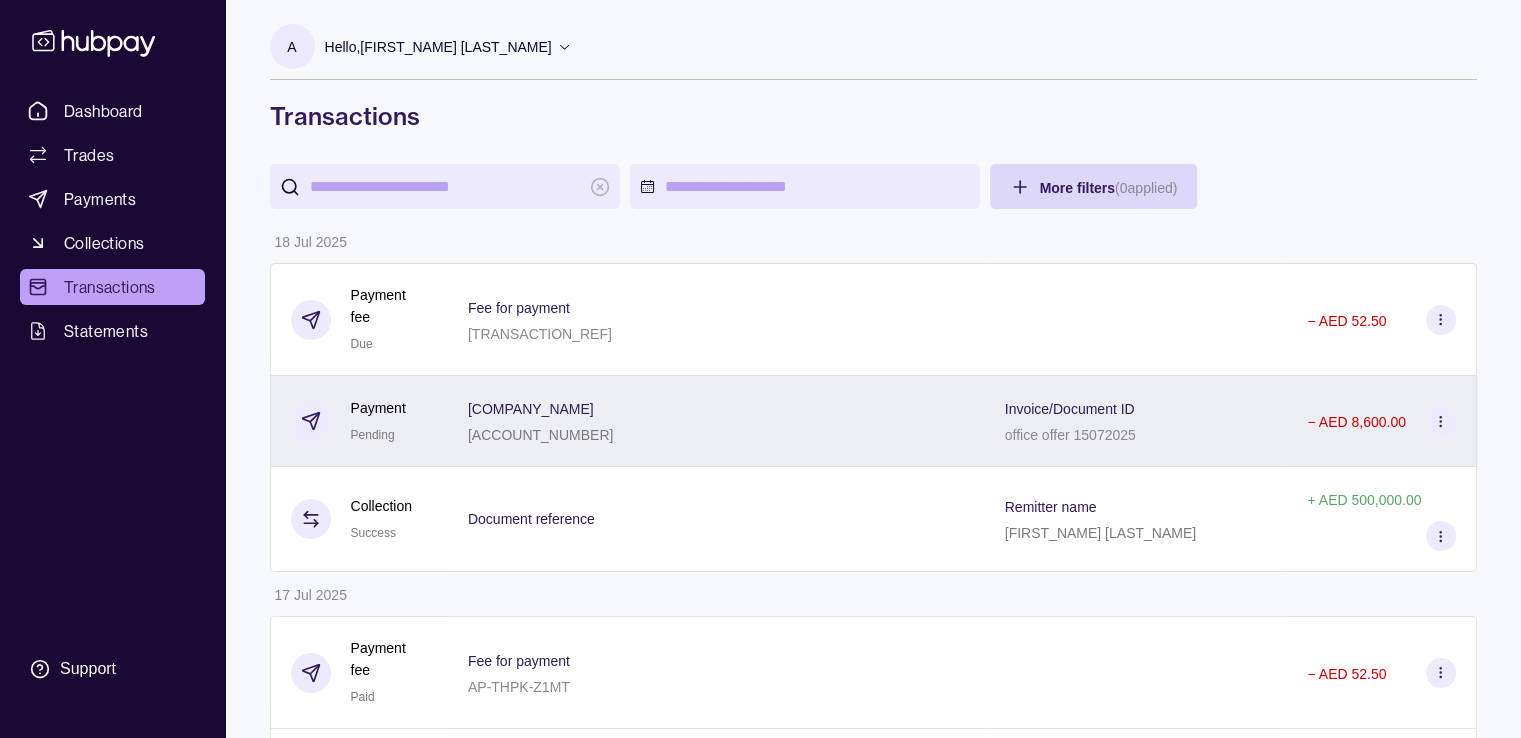 click 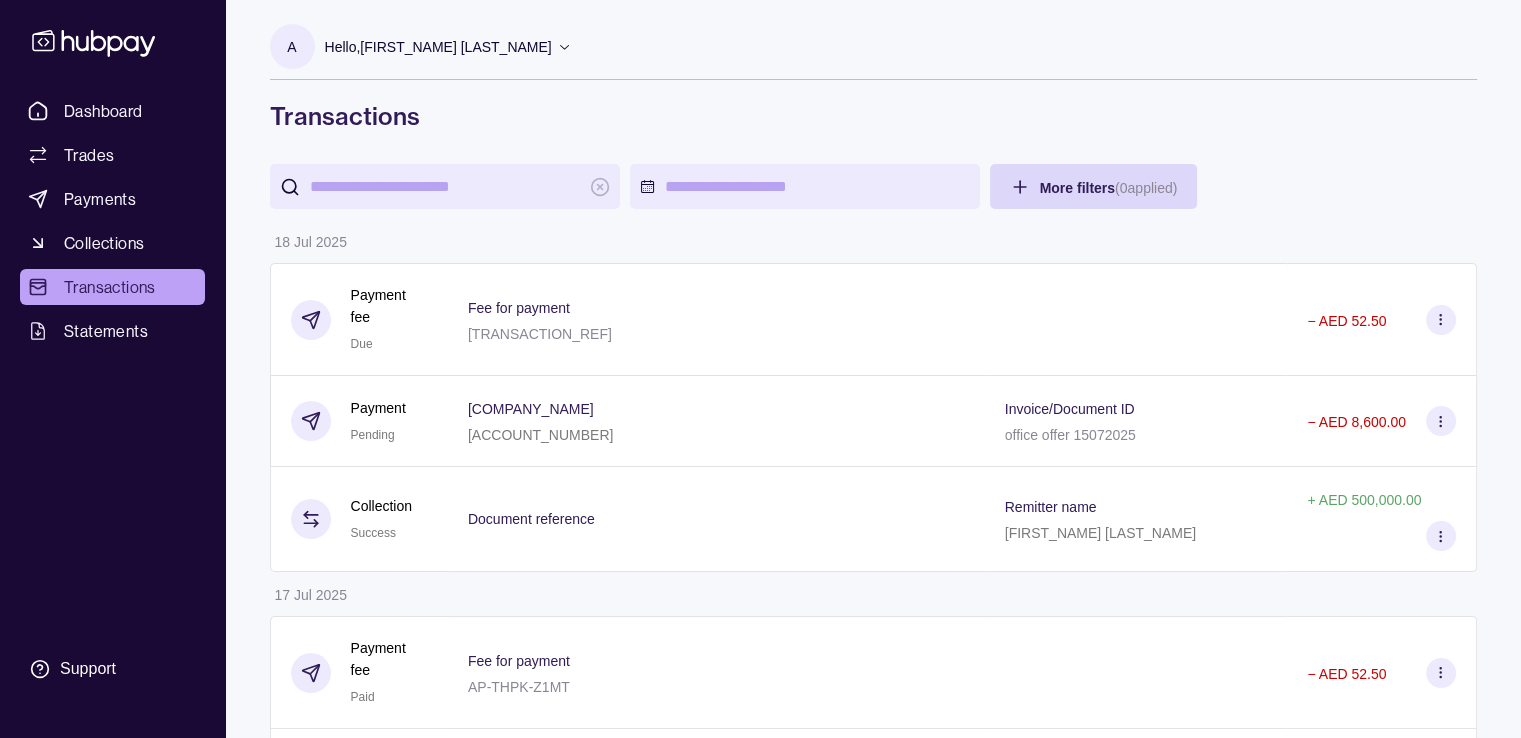 click on "Dashboard Trades Payments Collections Transactions Statements Support A Hello,  [FIRST_NAME] [LAST_NAME] Archway Investments Ltd Account Terms and conditions Privacy policy Sign out Transactions More filters  ( 0  applied) Details Amount [DATE] Payment fee Due Fee for payment [TRANSACTION_REF] −   AED 52.50 Payment Pending [COMPANY_NAME] [ACCOUNT_NUMBER] Invoice/Document ID office offer [DATE] −   AED 8,600.00 Collection Success Document reference Remitter name [FIRST_NAME] [LAST_NAME] +   AED 500,000.00 [DATE] Payment fee Paid Fee for payment [TRANSACTION_REF] −   AED 52.50 Payment Success [COMPANY_NAME] [ACCOUNT_NUMBER] Invoice/Document ID Invoice [INVOICE_NUMBER] dd [DATE] −   AED 1,470.00 [DATE] Payment fee Paid Fee for payment [TRANSACTION_REF] −   AED 52.50 Payment Success [COMPANY_NAME] [ACCOUNT_NUMBER] Invoice/Document ID INV-002535 dd [DATE]. Code PMS −   AED 1,134.00 [DATE] Payment fee Paid Fee for payment [TRANSACTION_REF] −   AED 52.50 −" at bounding box center (760, 1362) 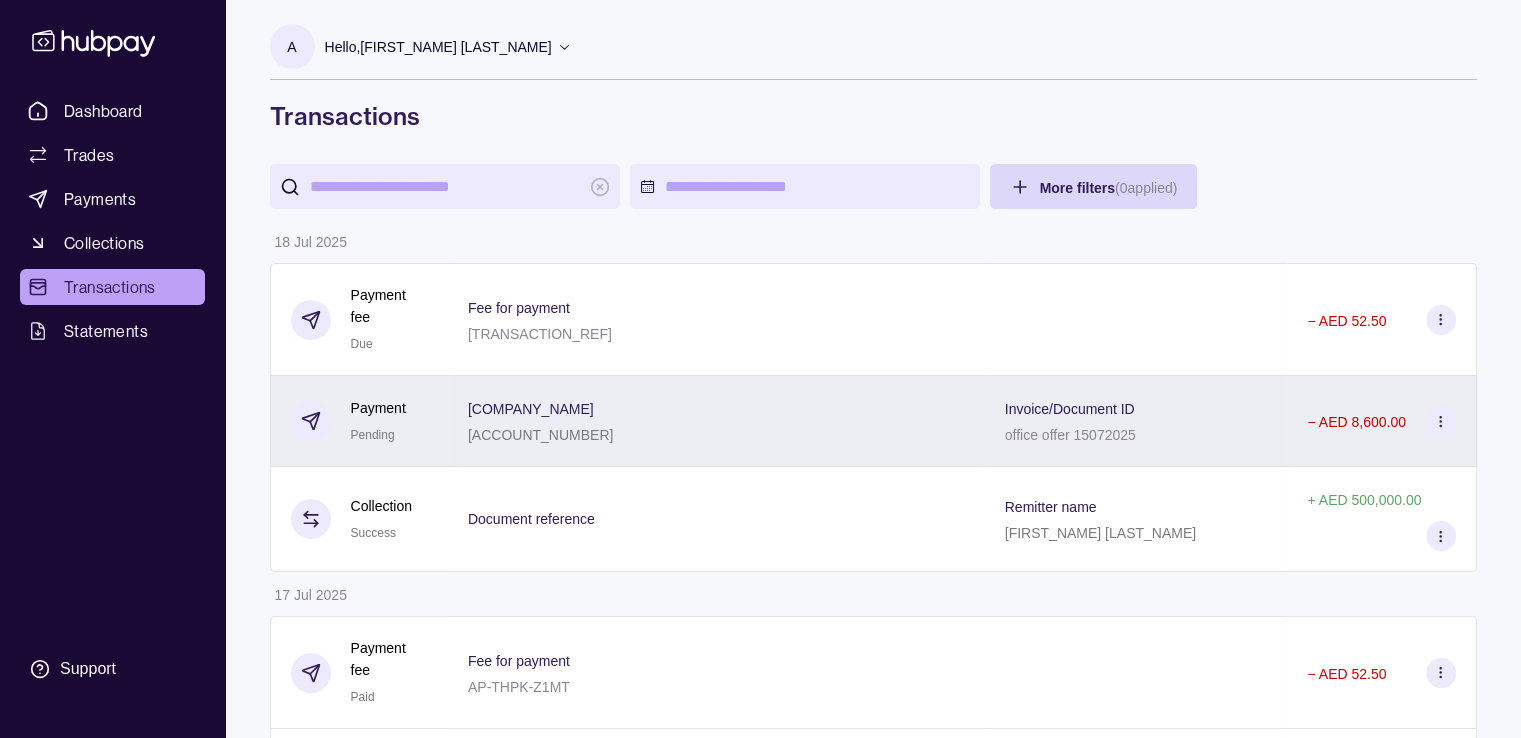 click 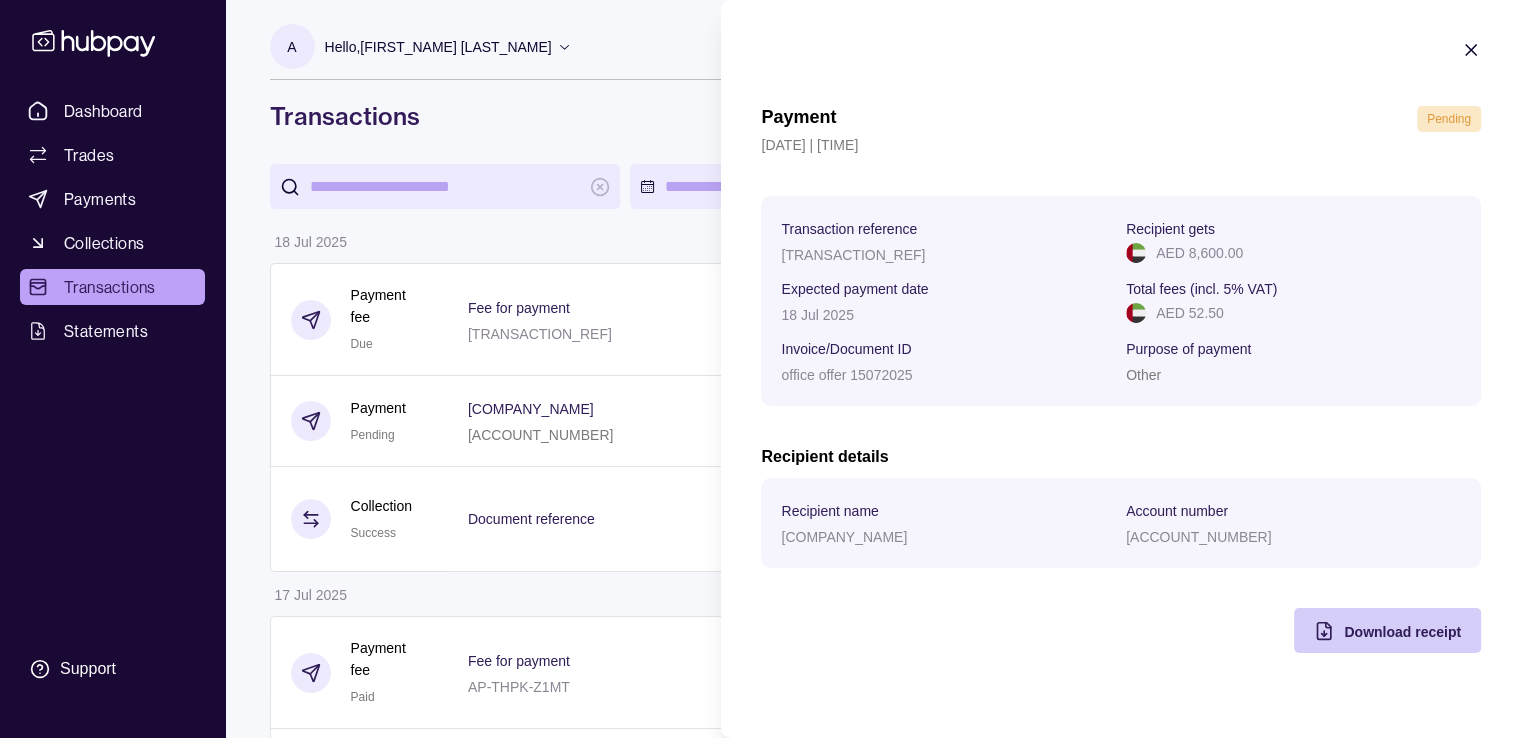 click on "Download receipt" at bounding box center [1402, 632] 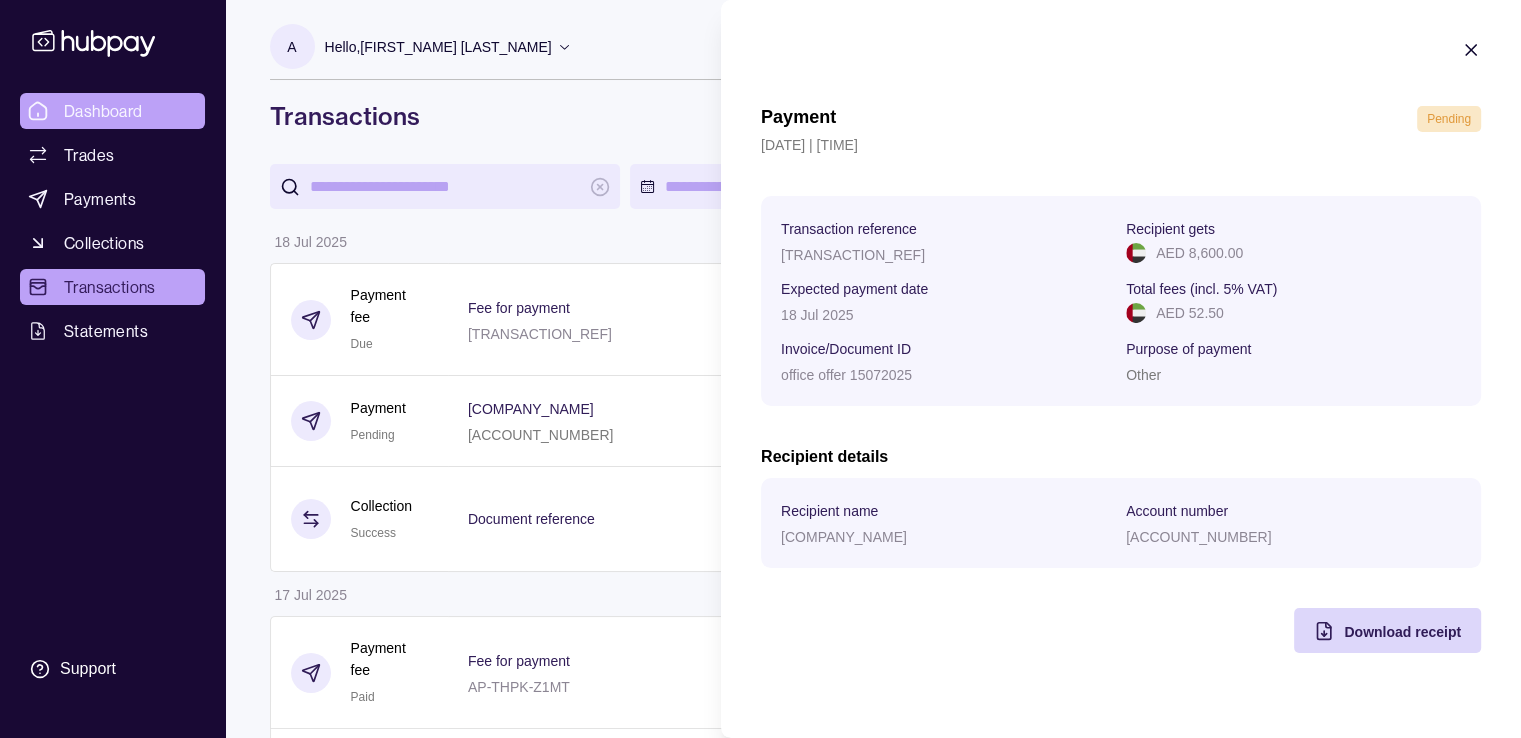 click on "Dashboard Trades Payments Collections Transactions Statements Support A Hello,  [FIRST_NAME] [LAST_NAME] Archway Investments Ltd Account Terms and conditions Privacy policy Sign out Transactions More filters  ( 0  applied) Details Amount [DATE] Payment fee Due Fee for payment [TRANSACTION_REF] −   AED 52.50 Payment Pending [COMPANY_NAME] [ACCOUNT_NUMBER] Invoice/Document ID office offer [DATE] −   AED 8,600.00 Collection Success Document reference Remitter name [FIRST_NAME] [LAST_NAME] +   AED 500,000.00 [DATE] Payment fee Paid Fee for payment [TRANSACTION_REF] −   AED 52.50 Payment Success [COMPANY_NAME] [ACCOUNT_NUMBER] Invoice/Document ID Invoice [INVOICE_NUMBER] dd [DATE] −   AED 1,470.00 [DATE] Payment fee Paid Fee for payment [TRANSACTION_REF] −   AED 52.50 Payment Success [COMPANY_NAME] [ACCOUNT_NUMBER] Invoice/Document ID INV-002535 dd [DATE]. Code PMS −   AED 1,134.00 [DATE] Payment fee Paid Fee for payment [TRANSACTION_REF] −   AED 52.50 −" at bounding box center [760, 1362] 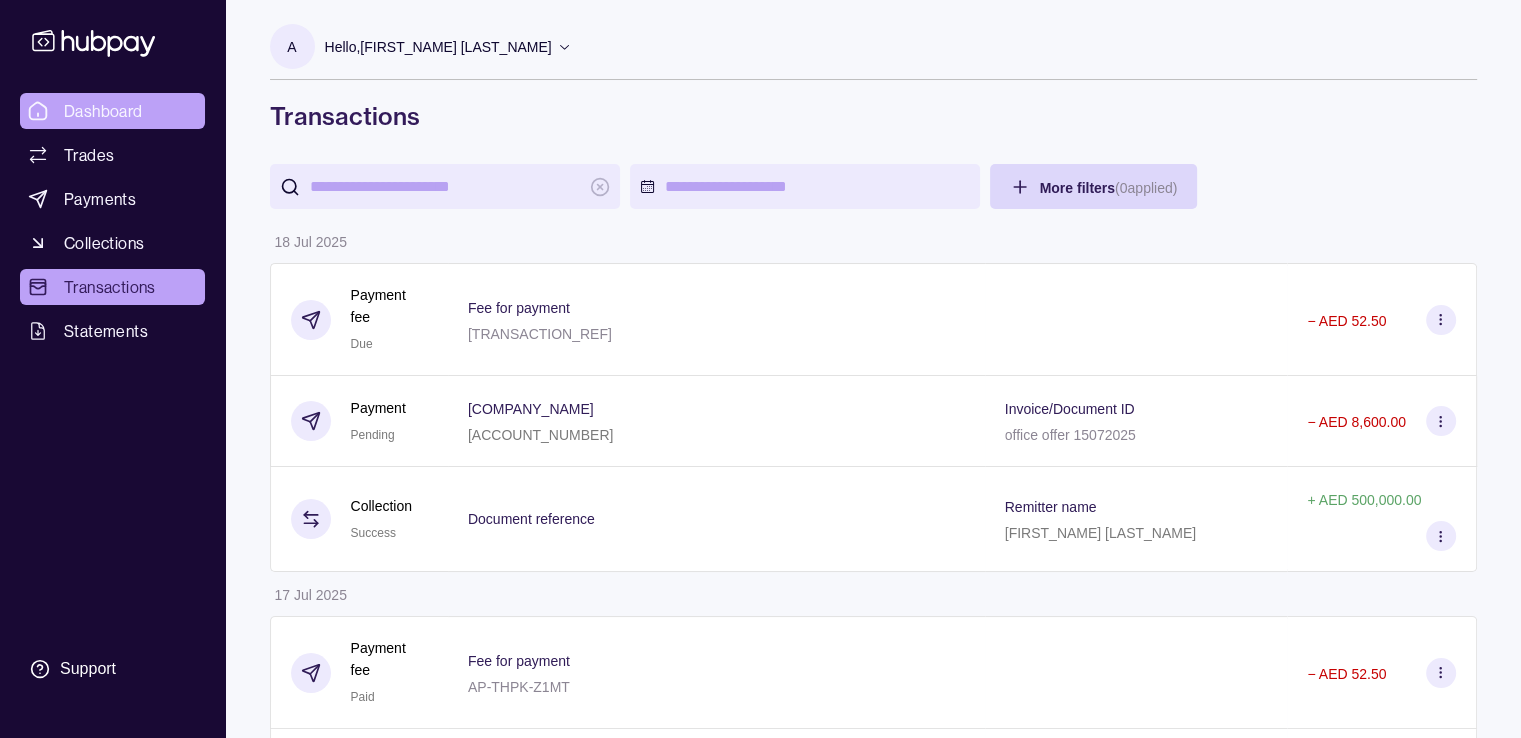 click on "Dashboard" at bounding box center (103, 111) 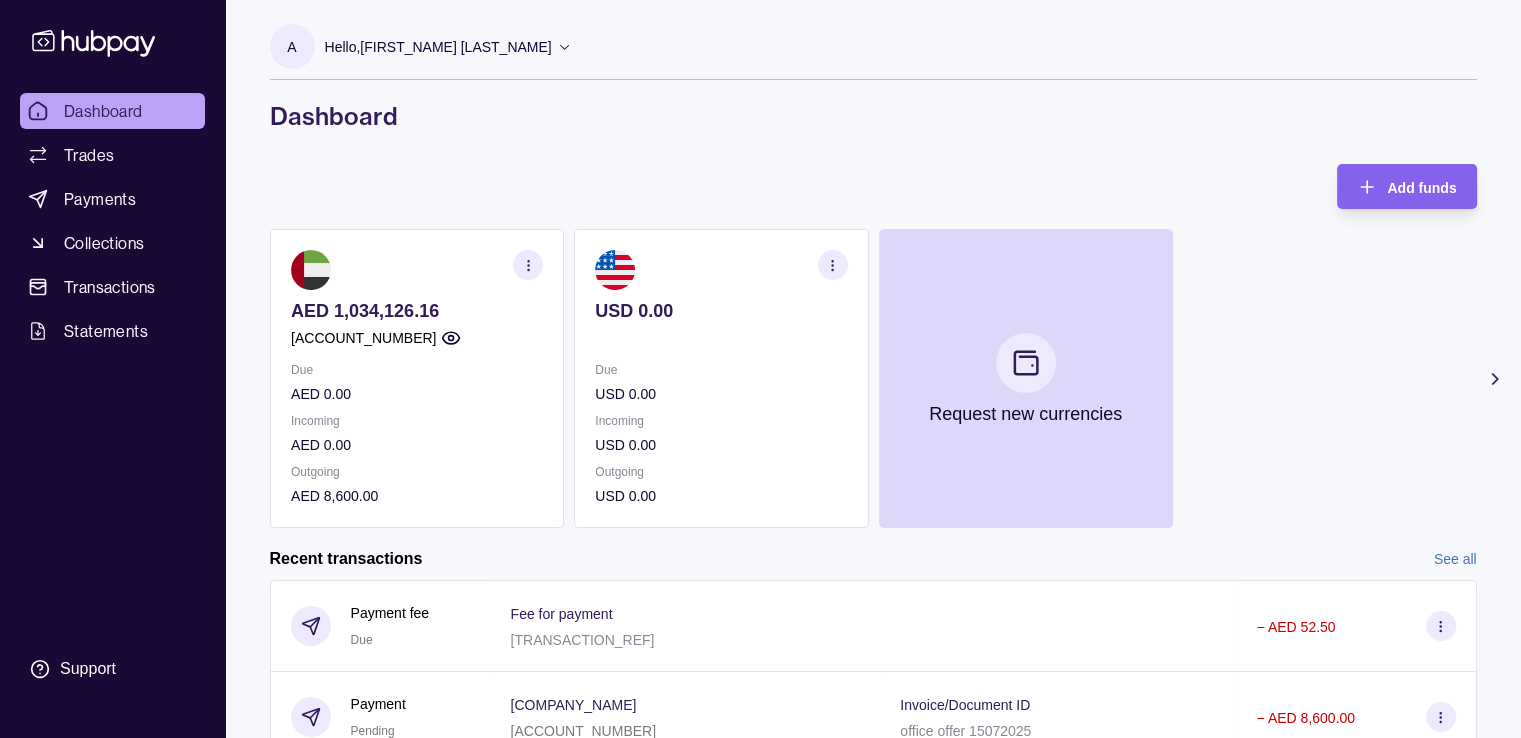 click 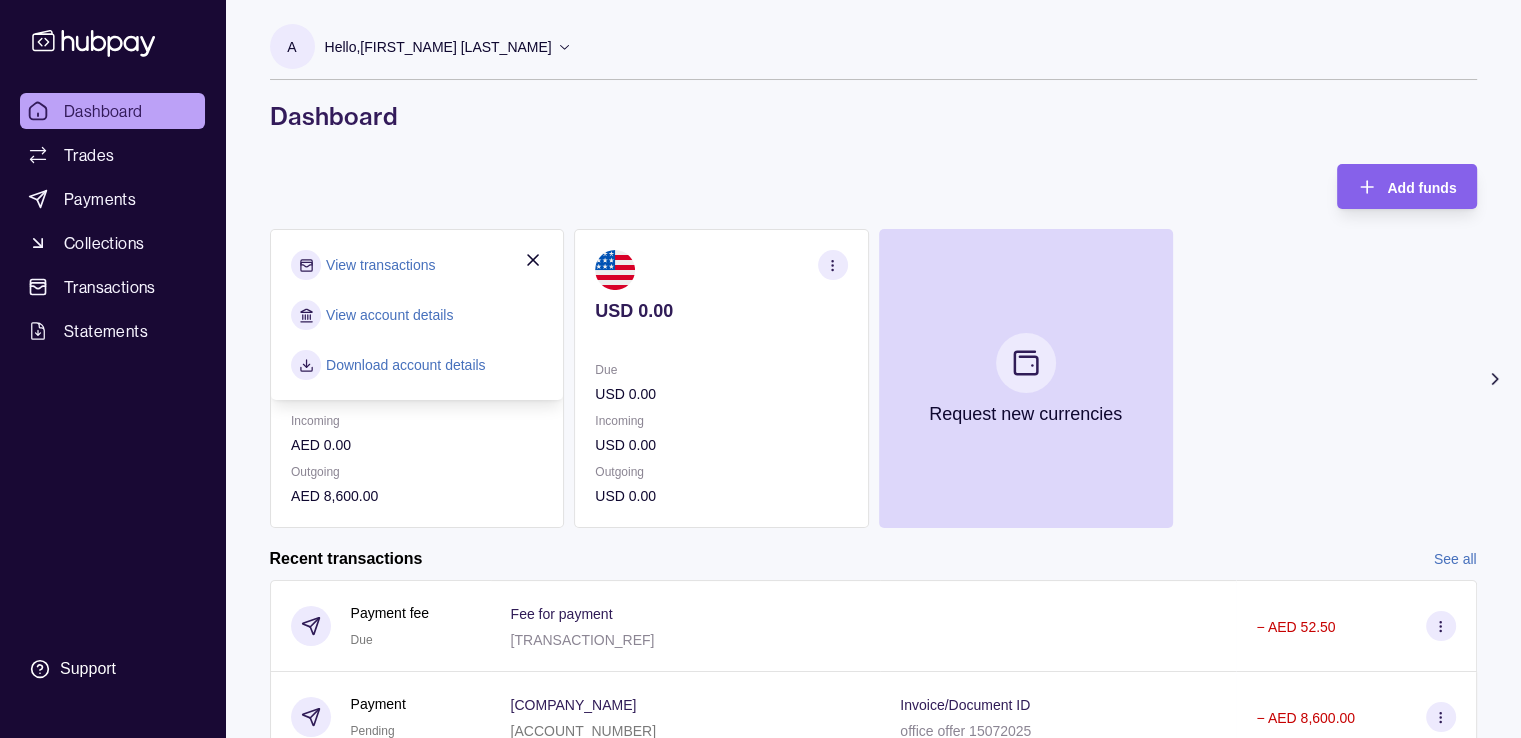 click on "Download account details" at bounding box center [417, 365] 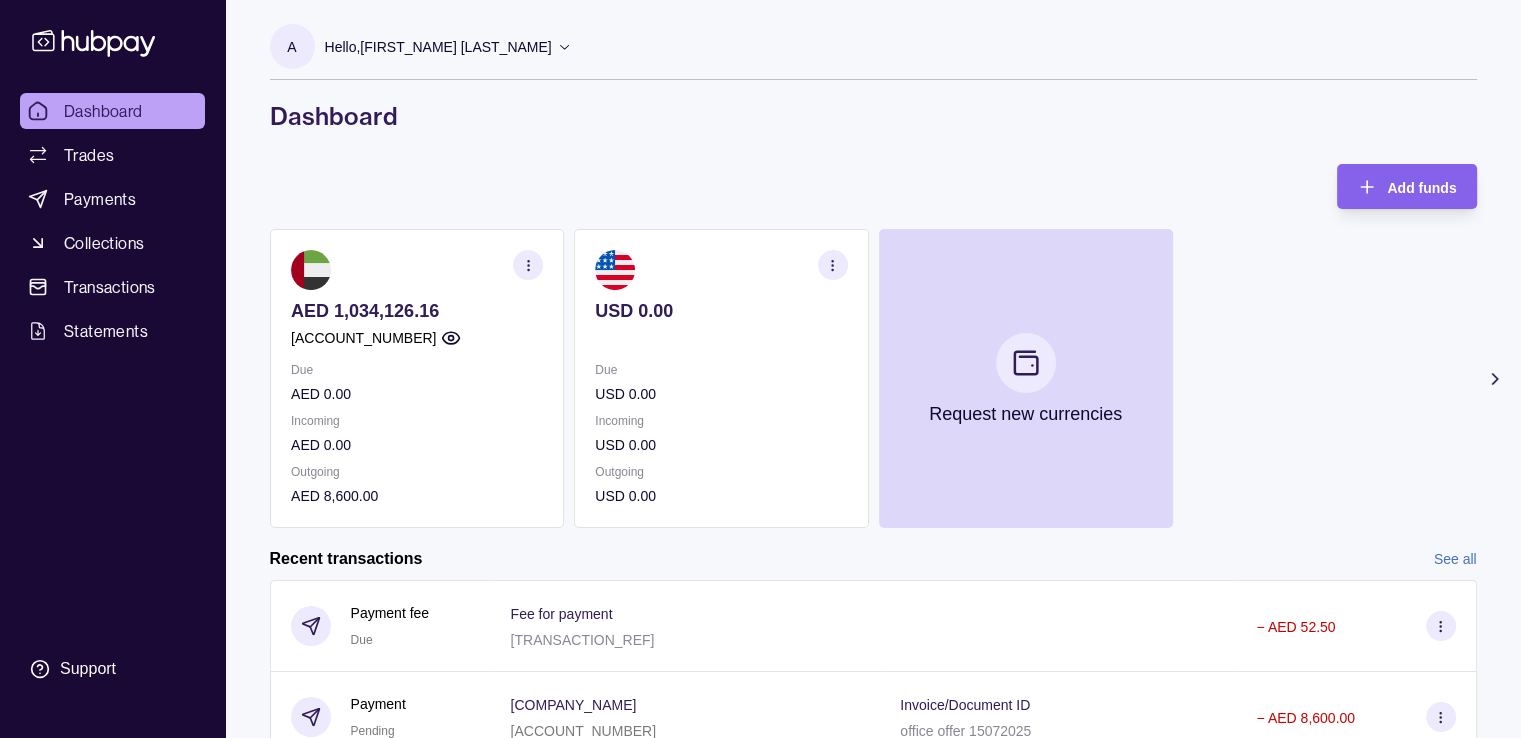 click on "AED 1,034,126.16 AE020960000536060000425 Due AED 0.00 Incoming AED 0.00 Outgoing AED 8,600.00 USD 0.00                                                                                                               Due USD 0.00 Incoming USD 0.00 Outgoing USD 0.00 Request new currencies" at bounding box center [873, 378] 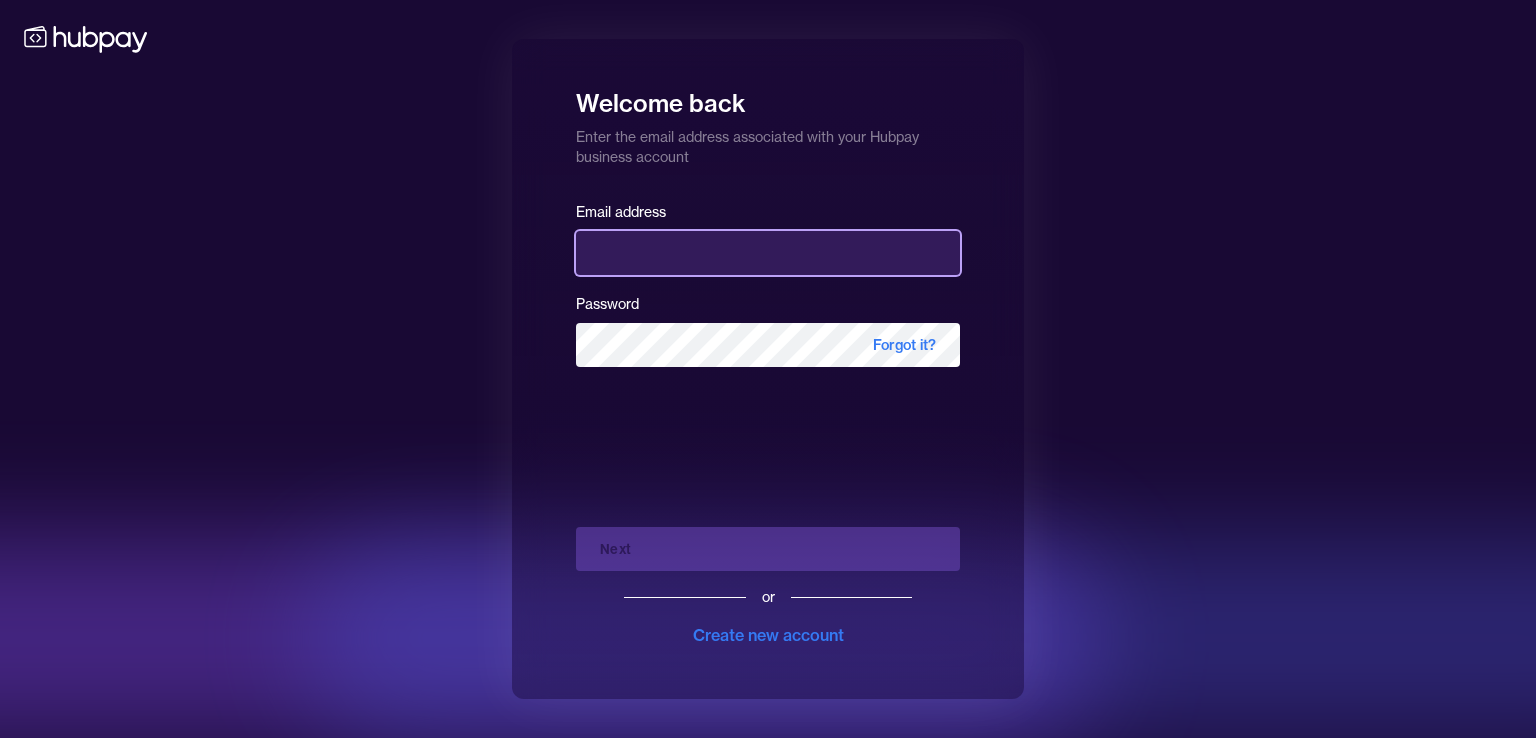 type on "**********" 